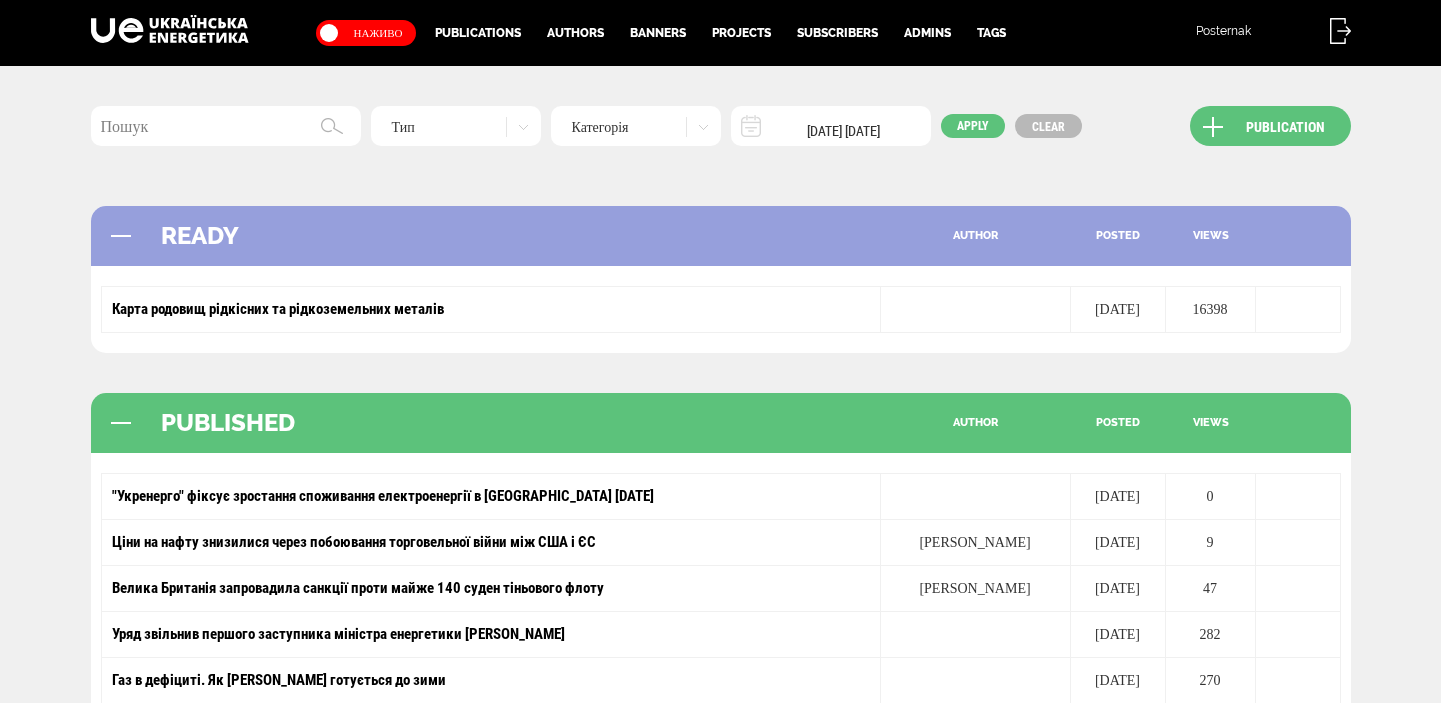 scroll, scrollTop: 0, scrollLeft: 0, axis: both 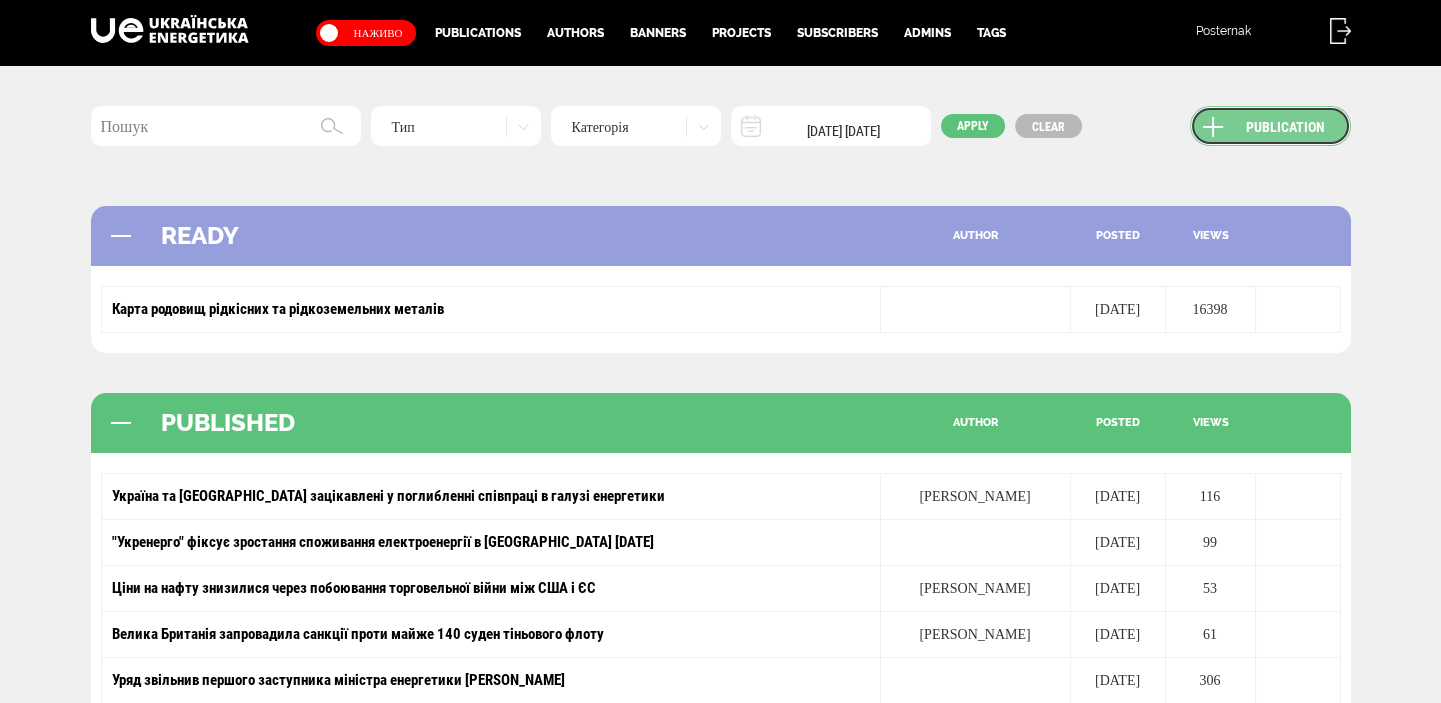 click on "Publication" at bounding box center (1270, 126) 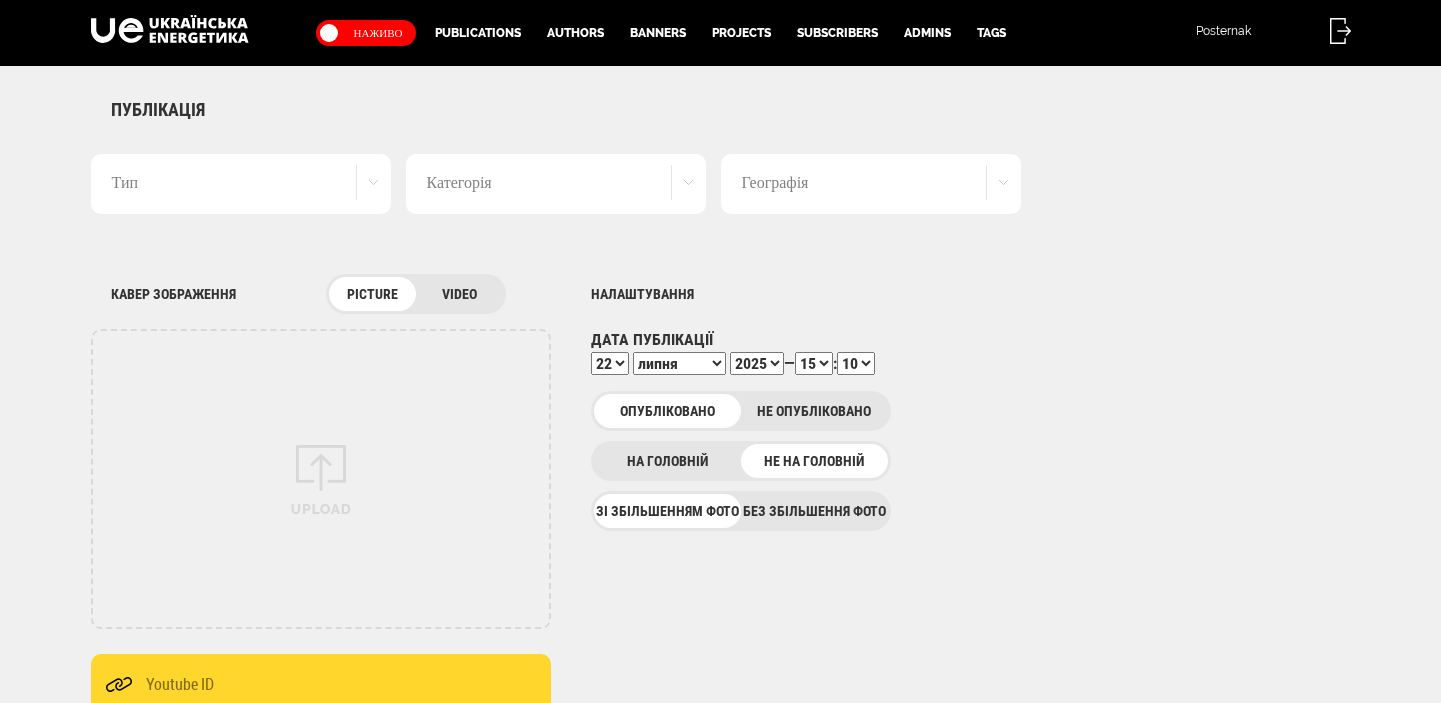 scroll, scrollTop: 0, scrollLeft: 0, axis: both 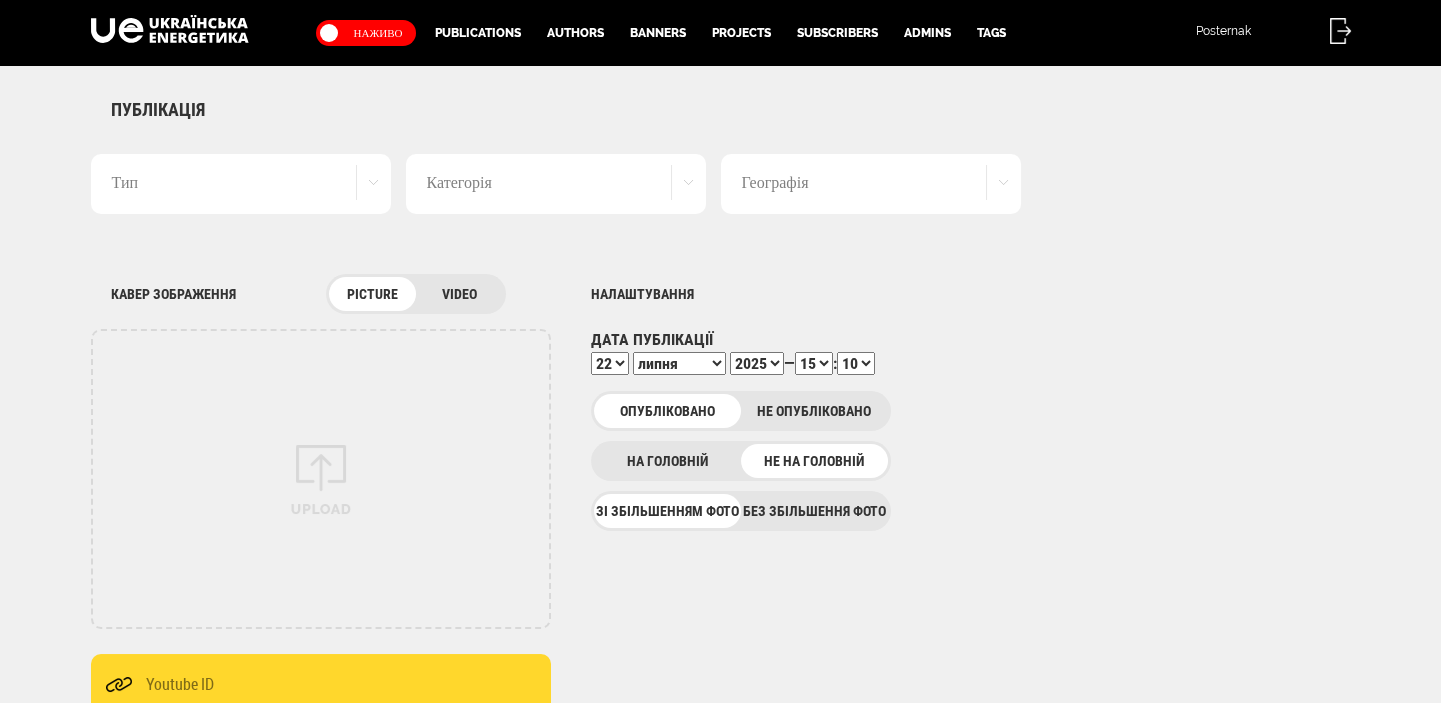 click on "Тип" at bounding box center (241, 184) 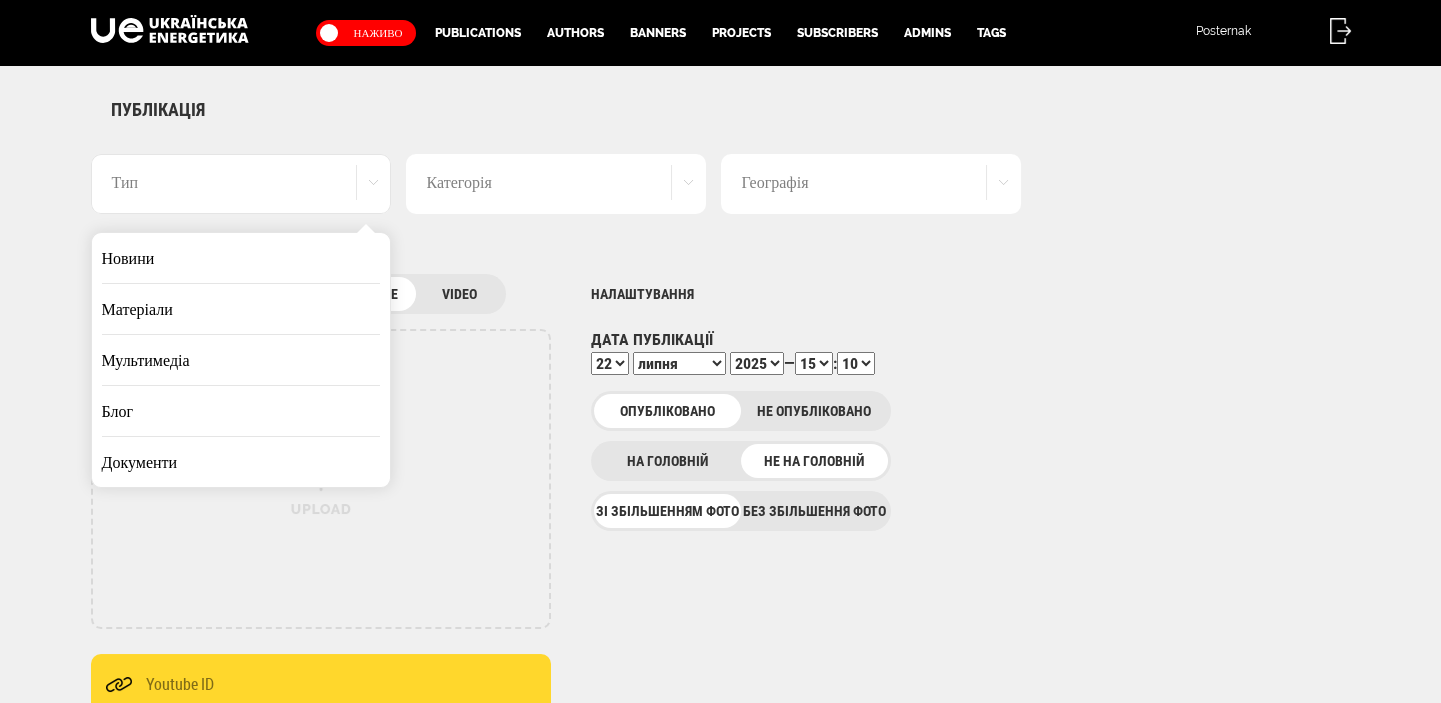 scroll, scrollTop: 0, scrollLeft: 0, axis: both 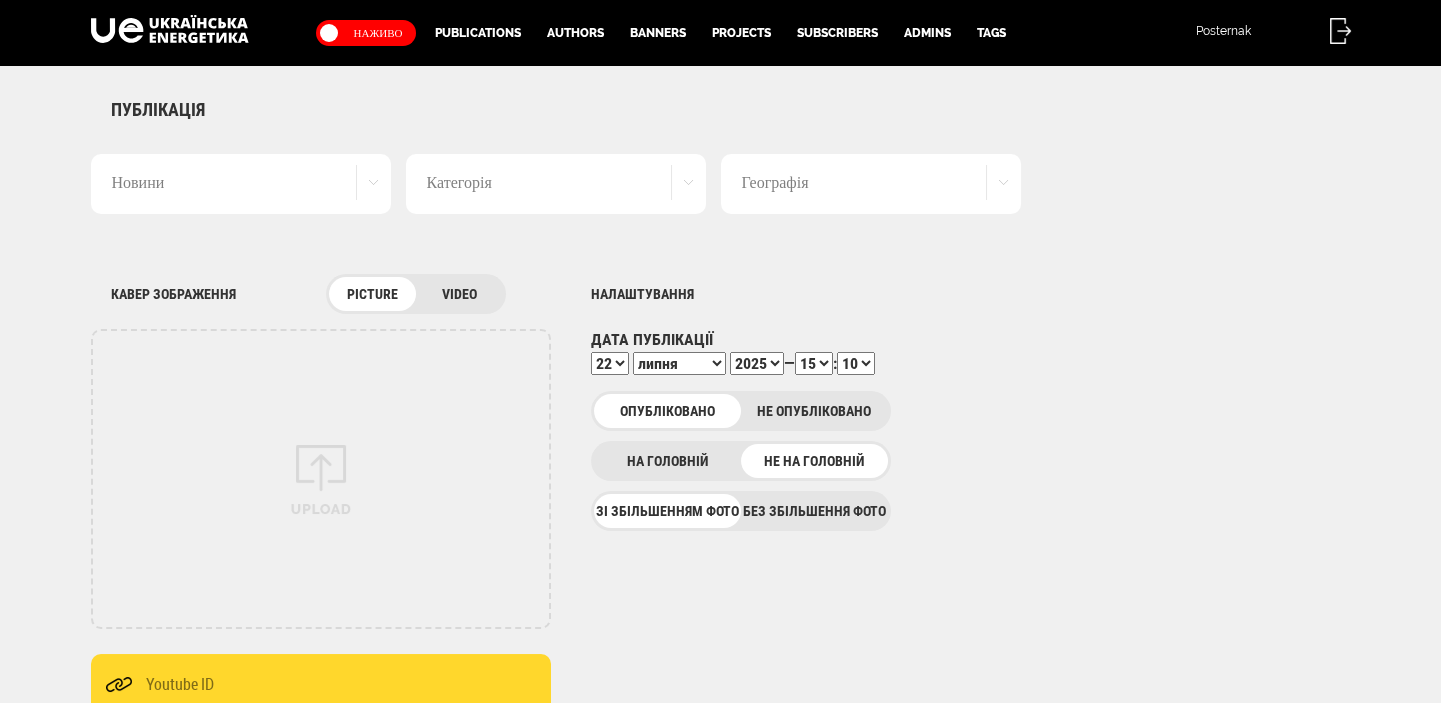 click on "Без збільшення фото" at bounding box center (814, 511) 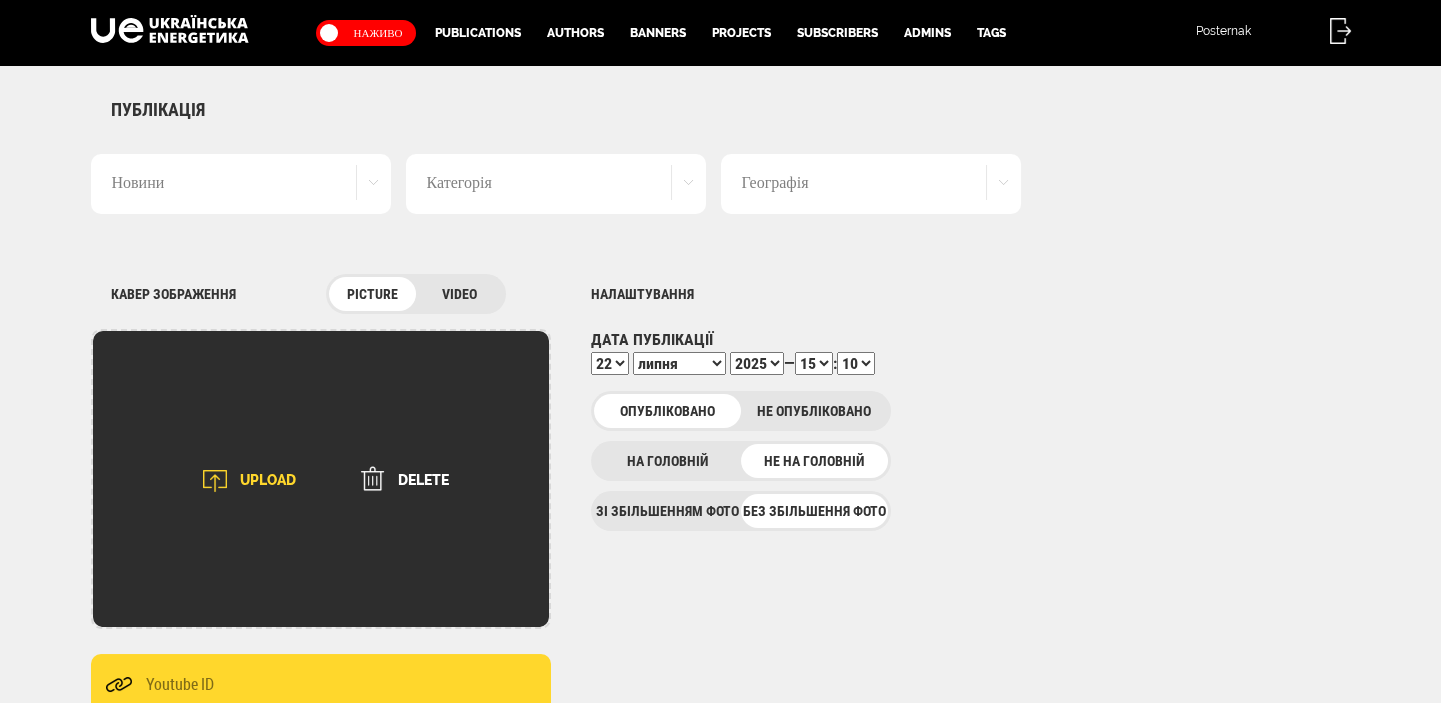 click at bounding box center [215, 481] 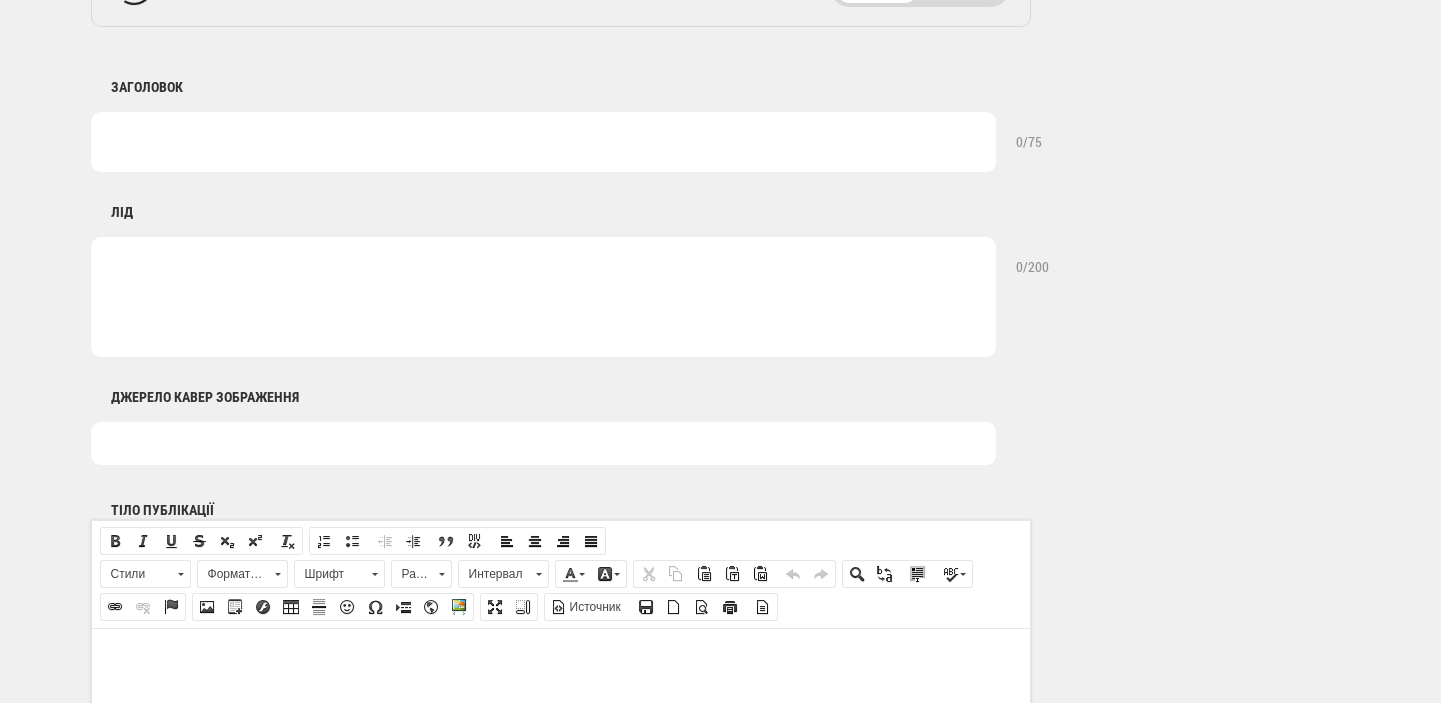 scroll, scrollTop: 1060, scrollLeft: 0, axis: vertical 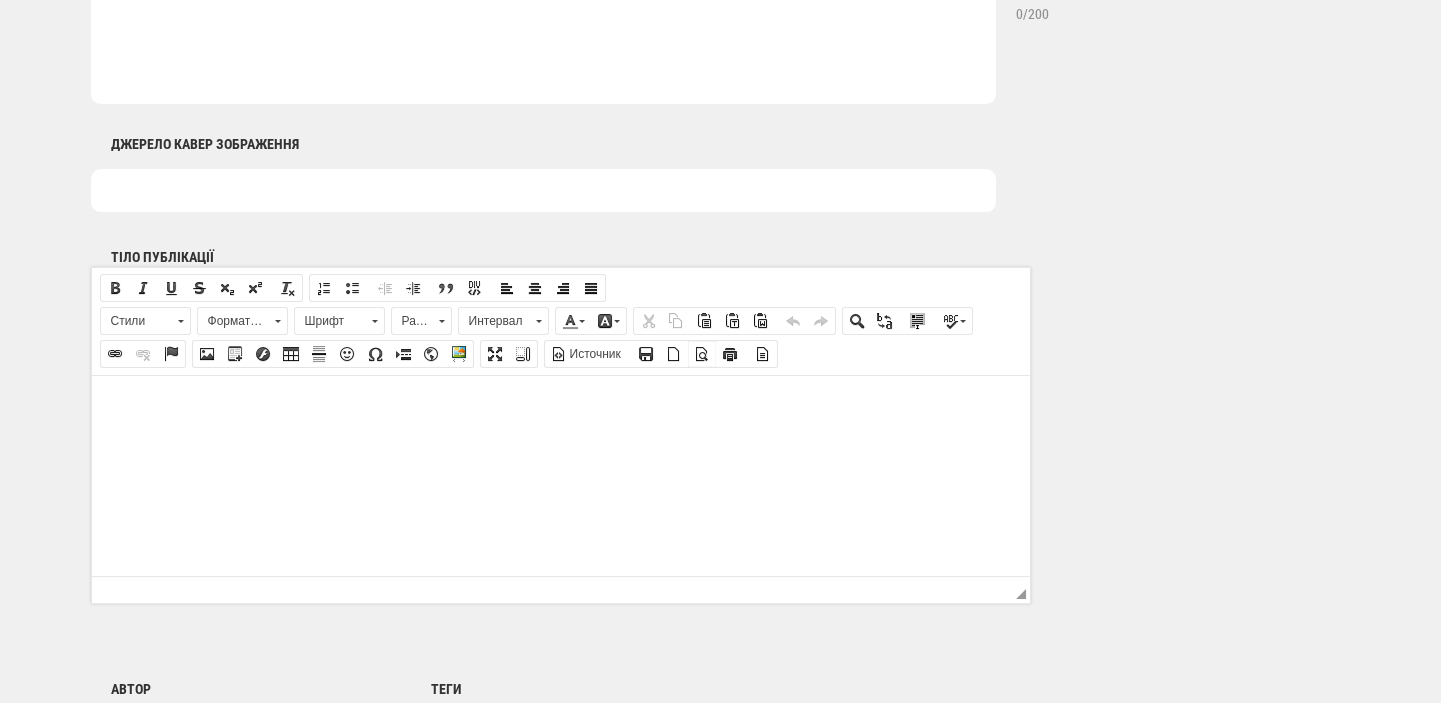 click on "Предварительный просмотр" at bounding box center (702, 354) 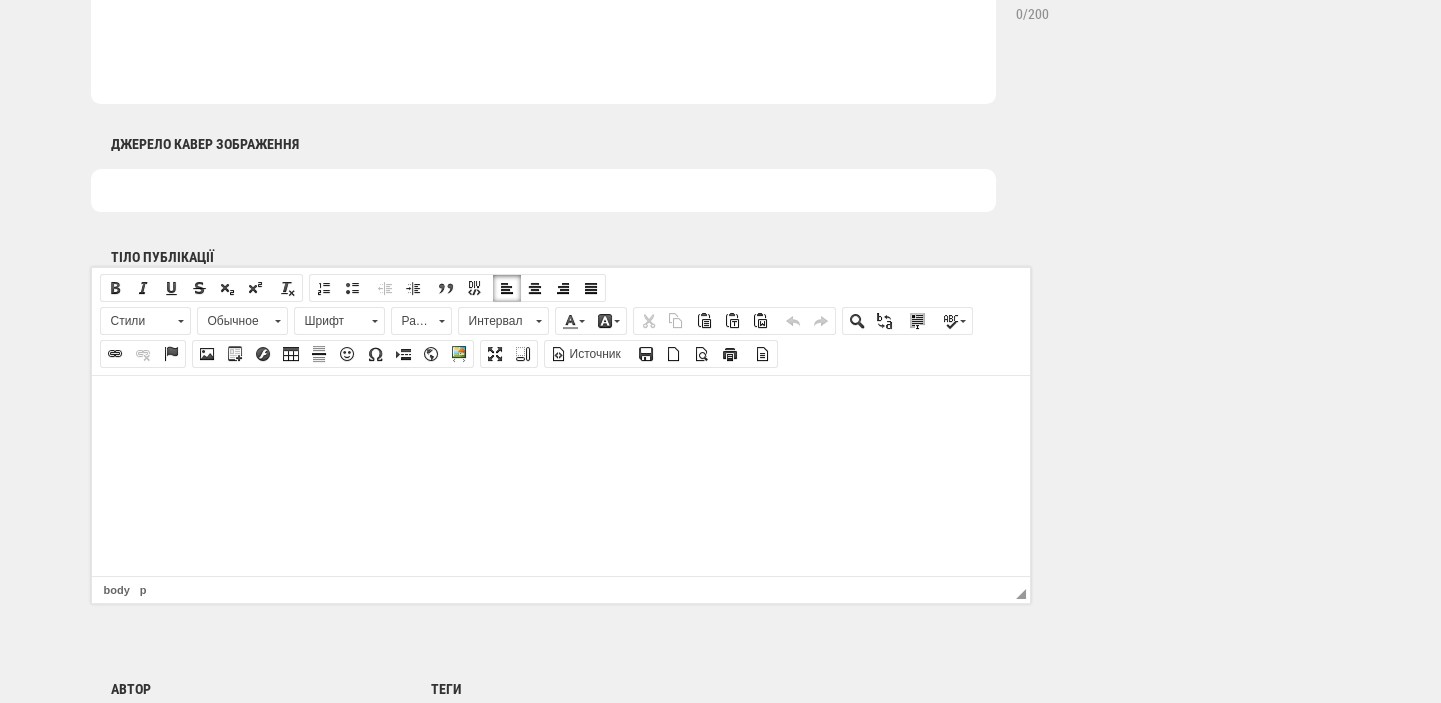 click at bounding box center (560, 405) 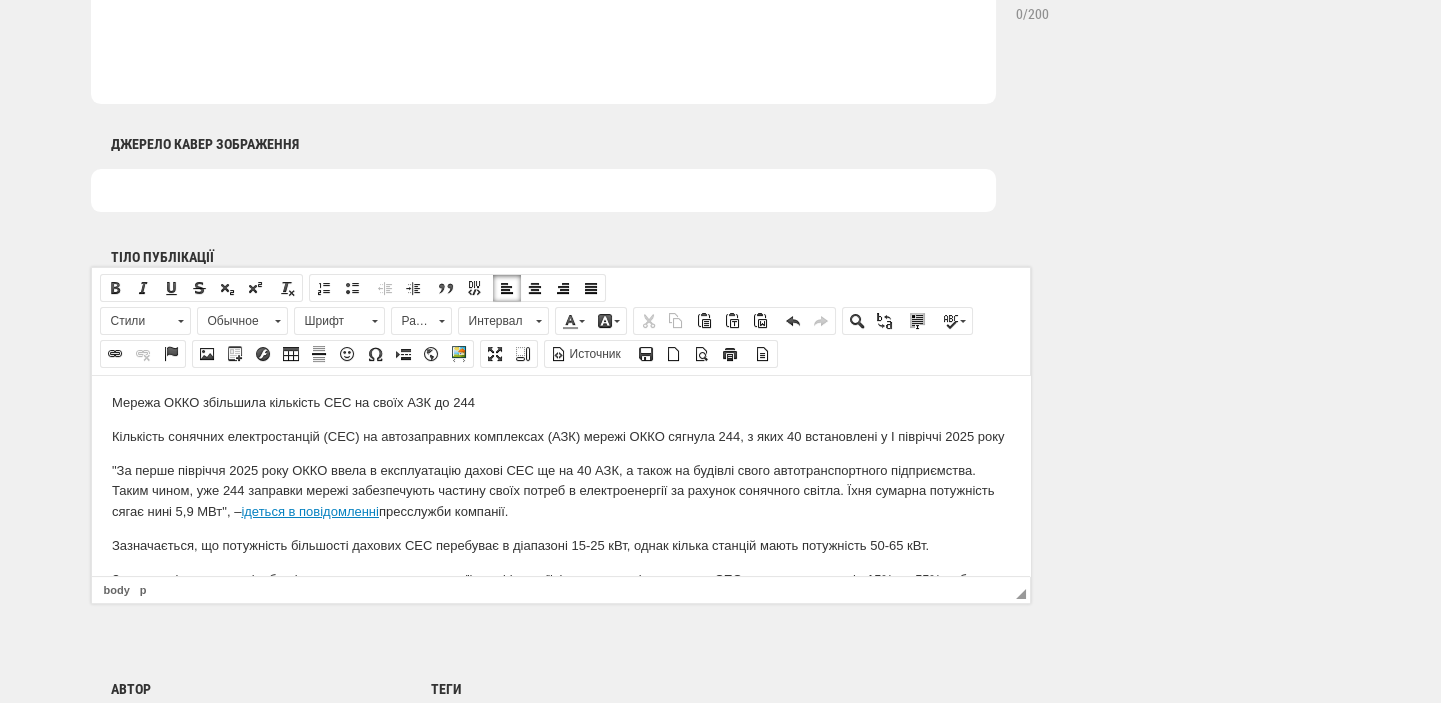 scroll, scrollTop: 0, scrollLeft: 0, axis: both 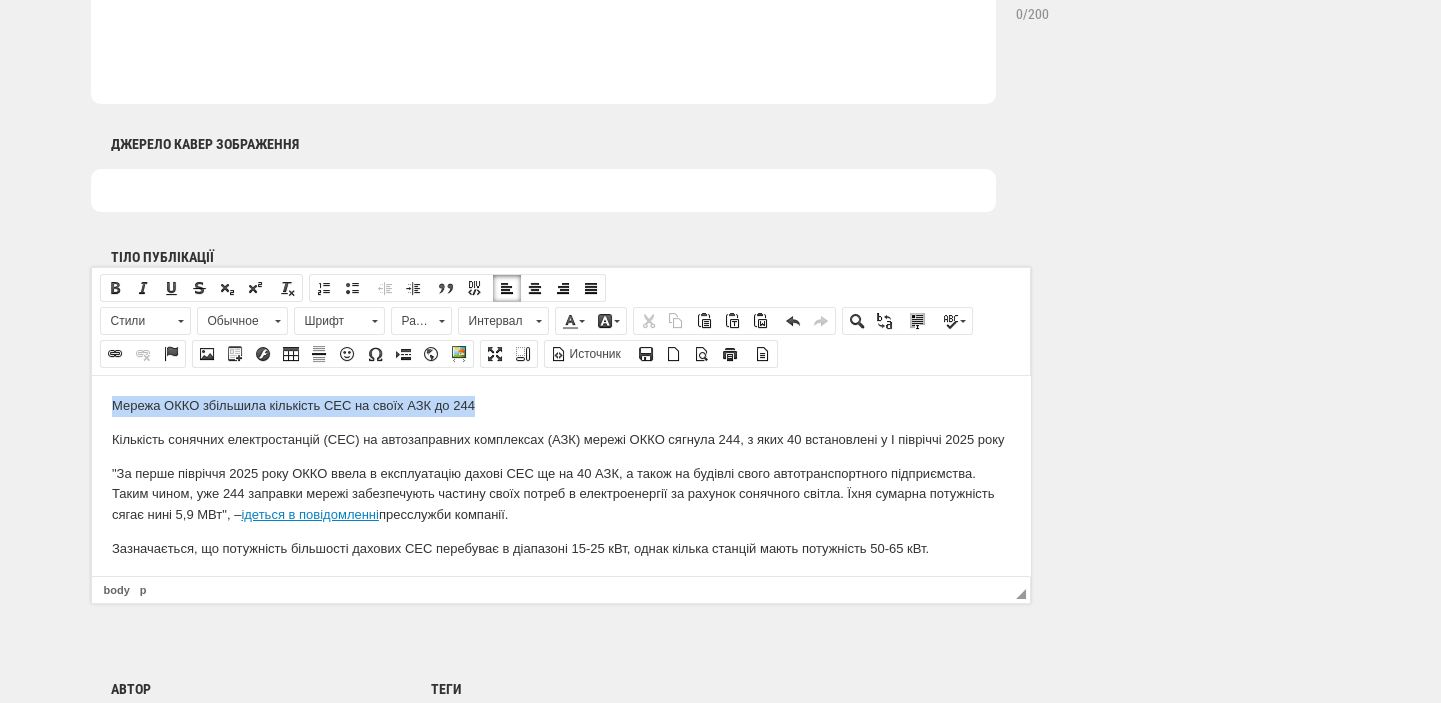 drag, startPoint x: 497, startPoint y: 393, endPoint x: 151, endPoint y: 816, distance: 546.4842 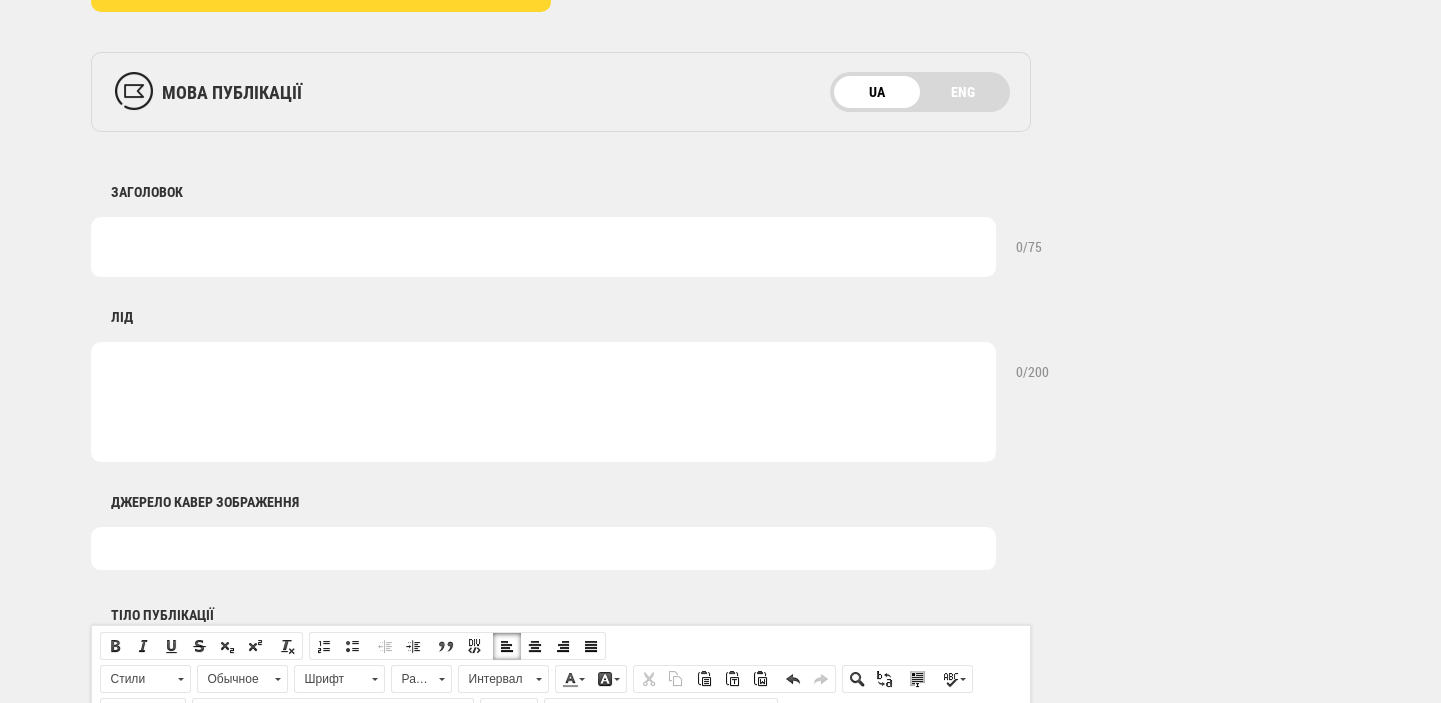 scroll, scrollTop: 636, scrollLeft: 0, axis: vertical 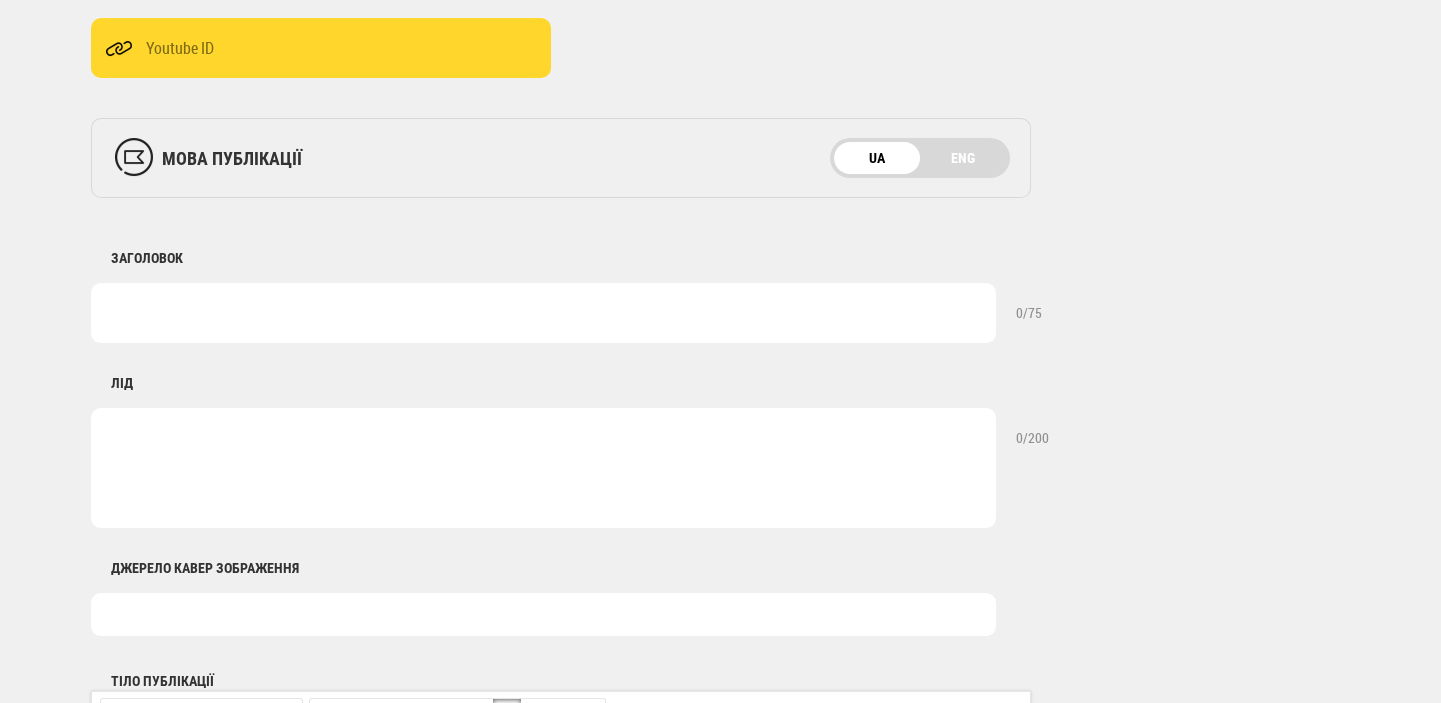click at bounding box center (543, 313) 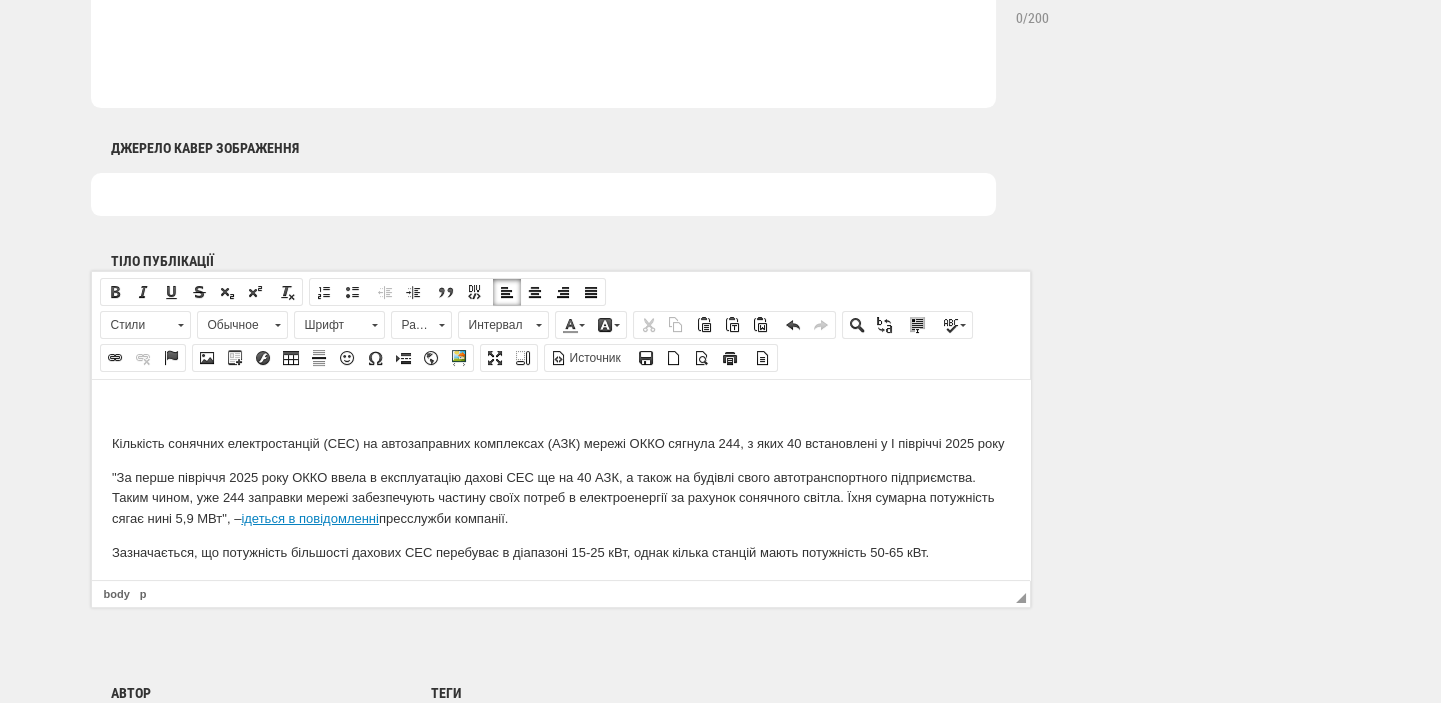 scroll, scrollTop: 1060, scrollLeft: 0, axis: vertical 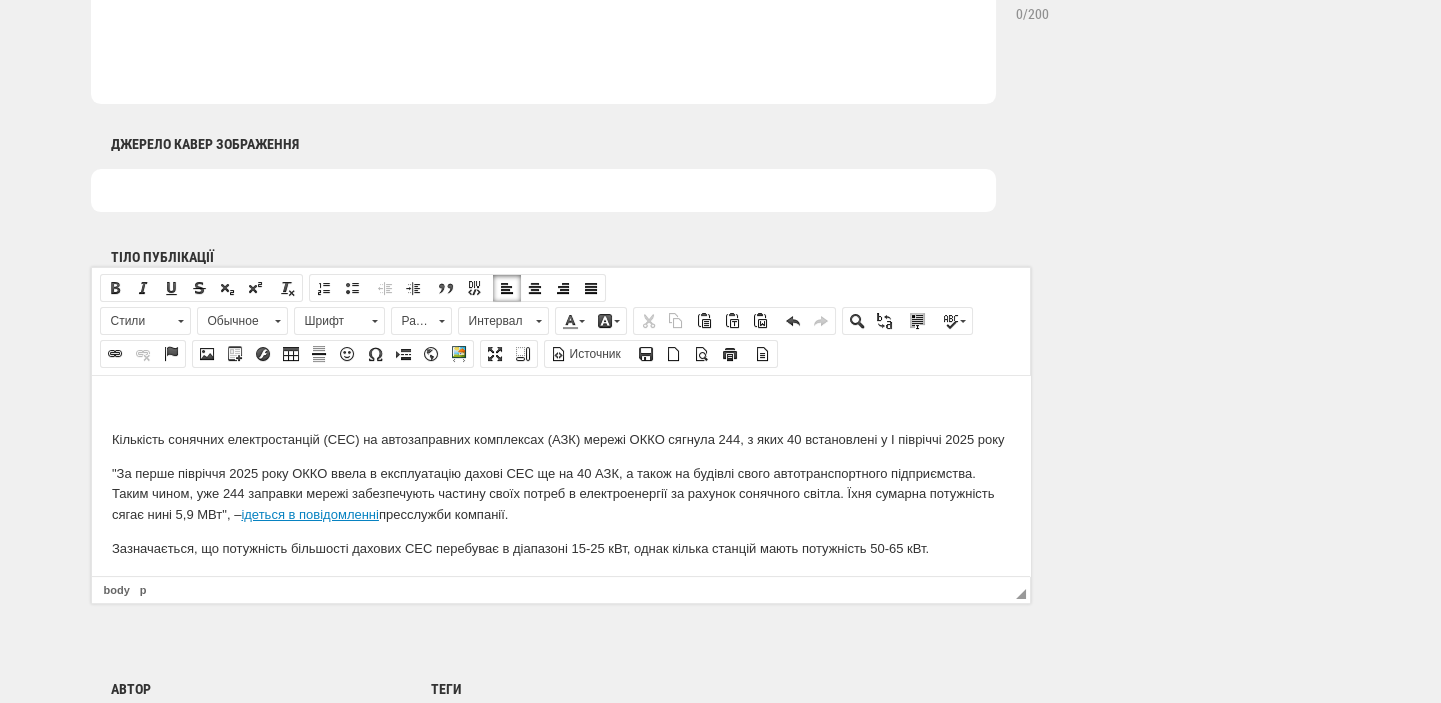 type on "Мережа ОККО збільшила кількість СЕС на своїх АЗК до 244" 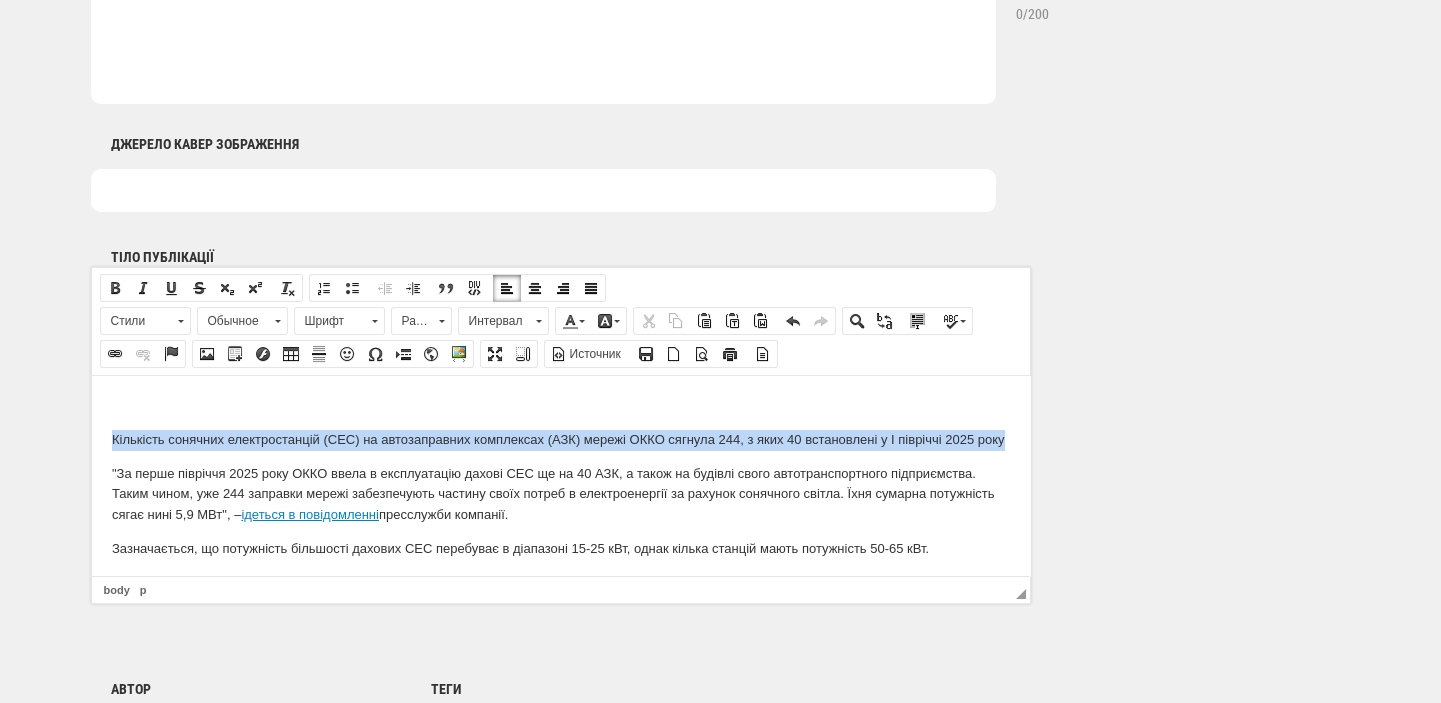 drag, startPoint x: 136, startPoint y: 459, endPoint x: 101, endPoint y: 439, distance: 40.311287 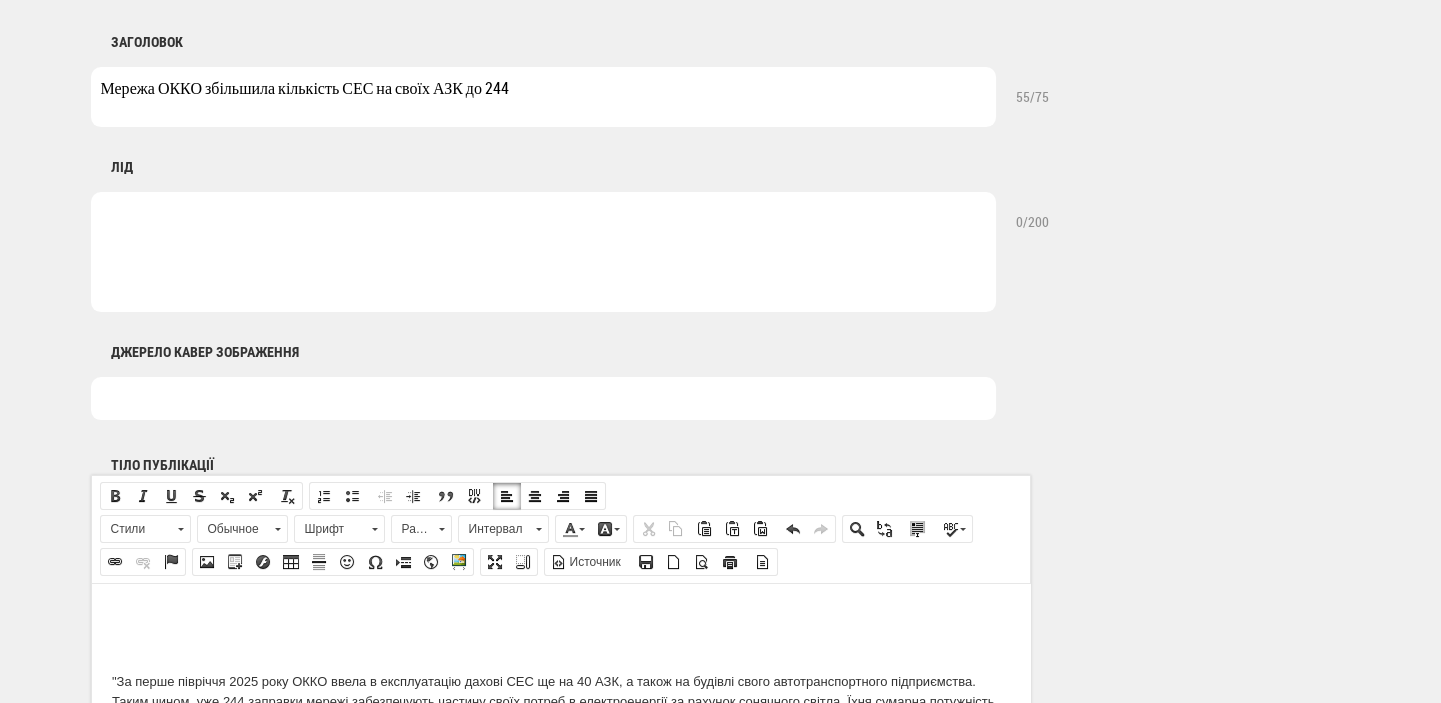 scroll, scrollTop: 848, scrollLeft: 0, axis: vertical 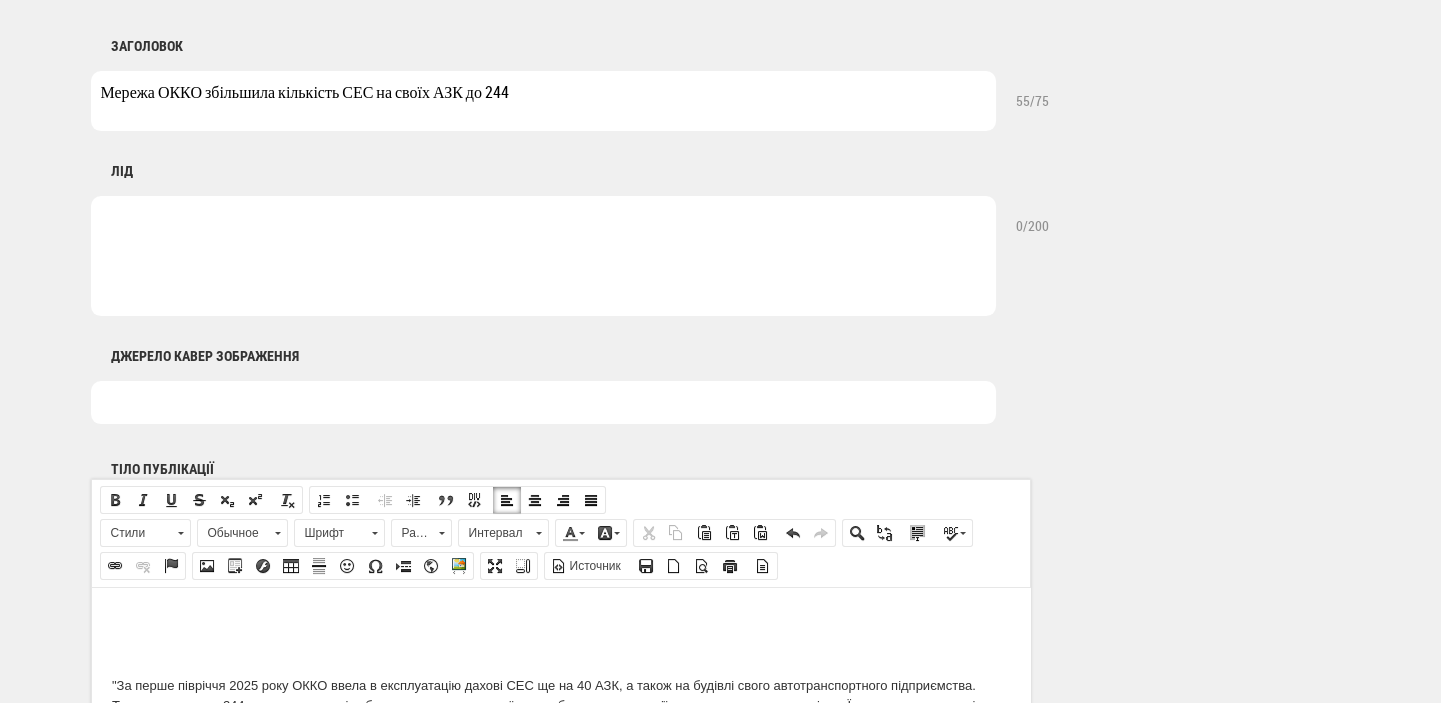 click at bounding box center (543, 256) 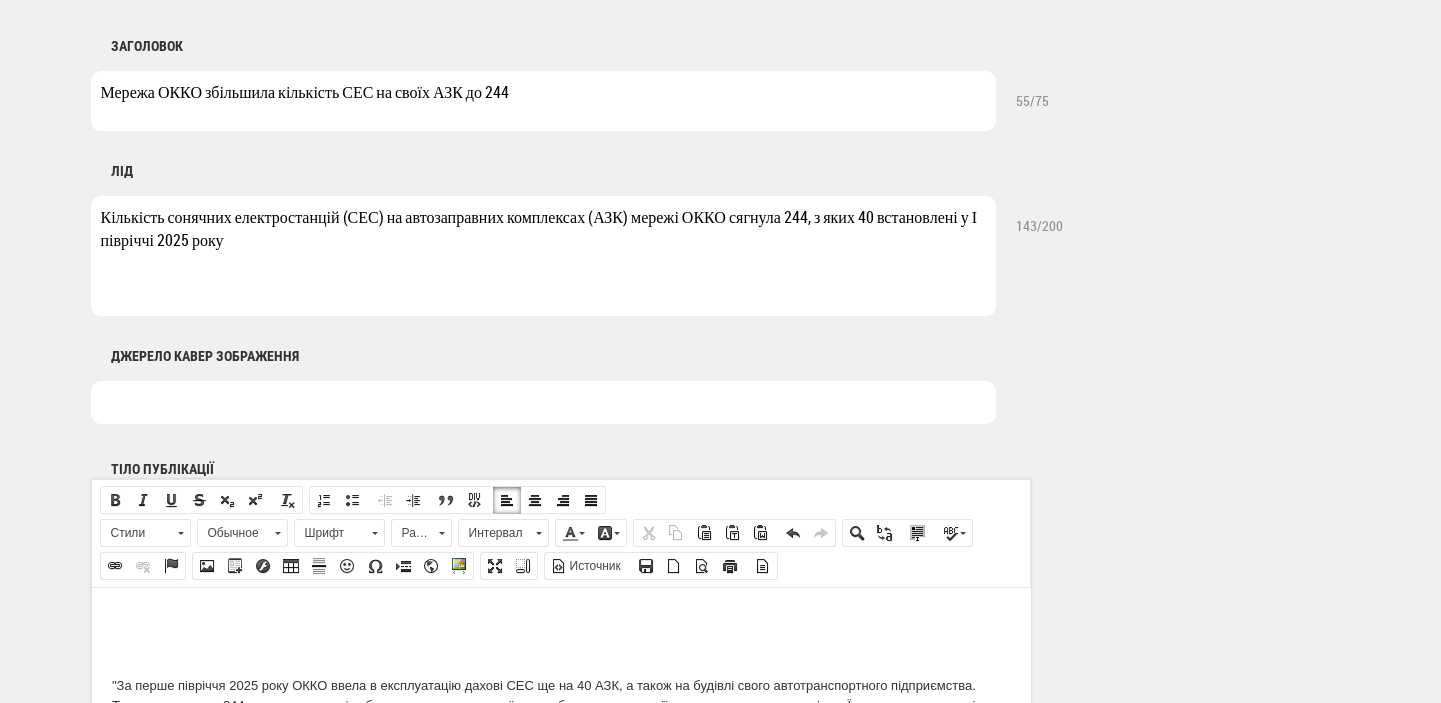 type on "Кількість сонячних електростанцій (СЕС) на автозаправних комплексах (АЗК) мережі ОККО сягнула 244, з яких 40 встановлені у І півріччі 2025 року" 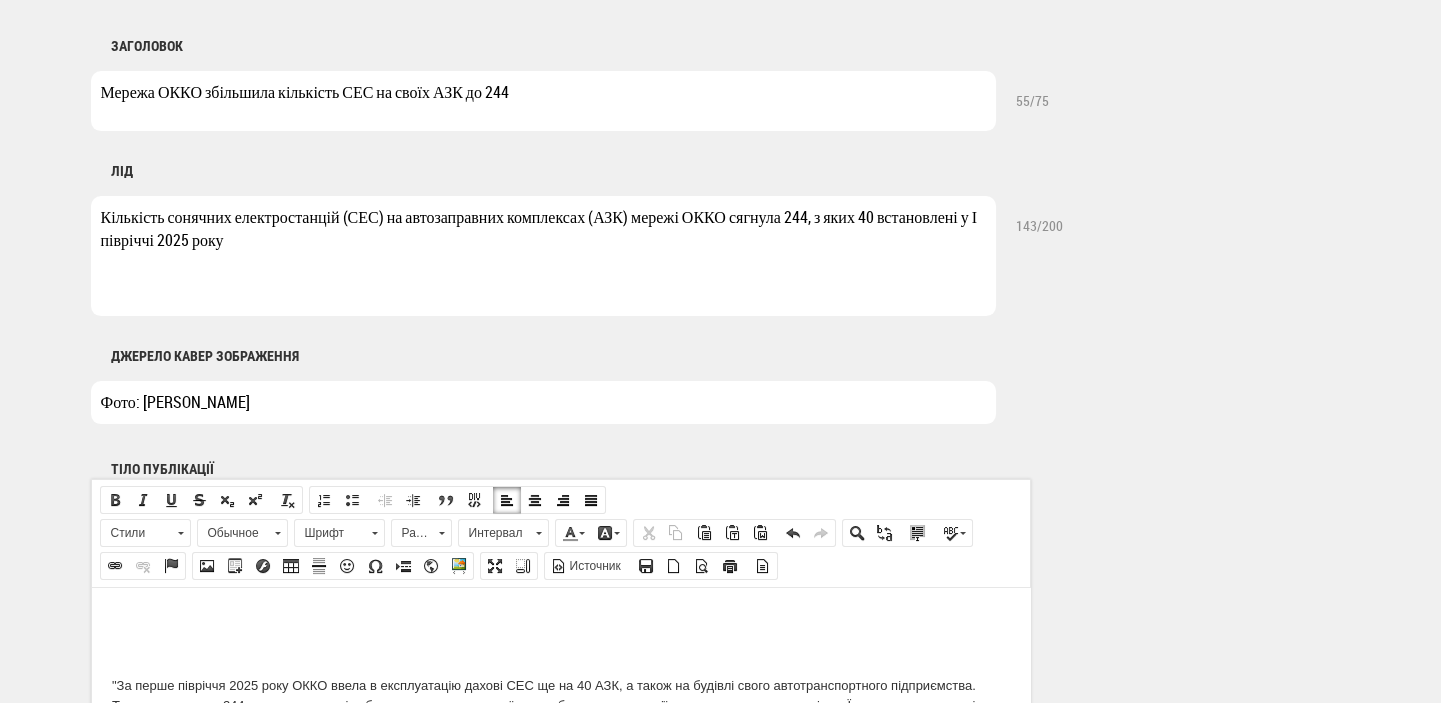 type on "Фото: ОККО" 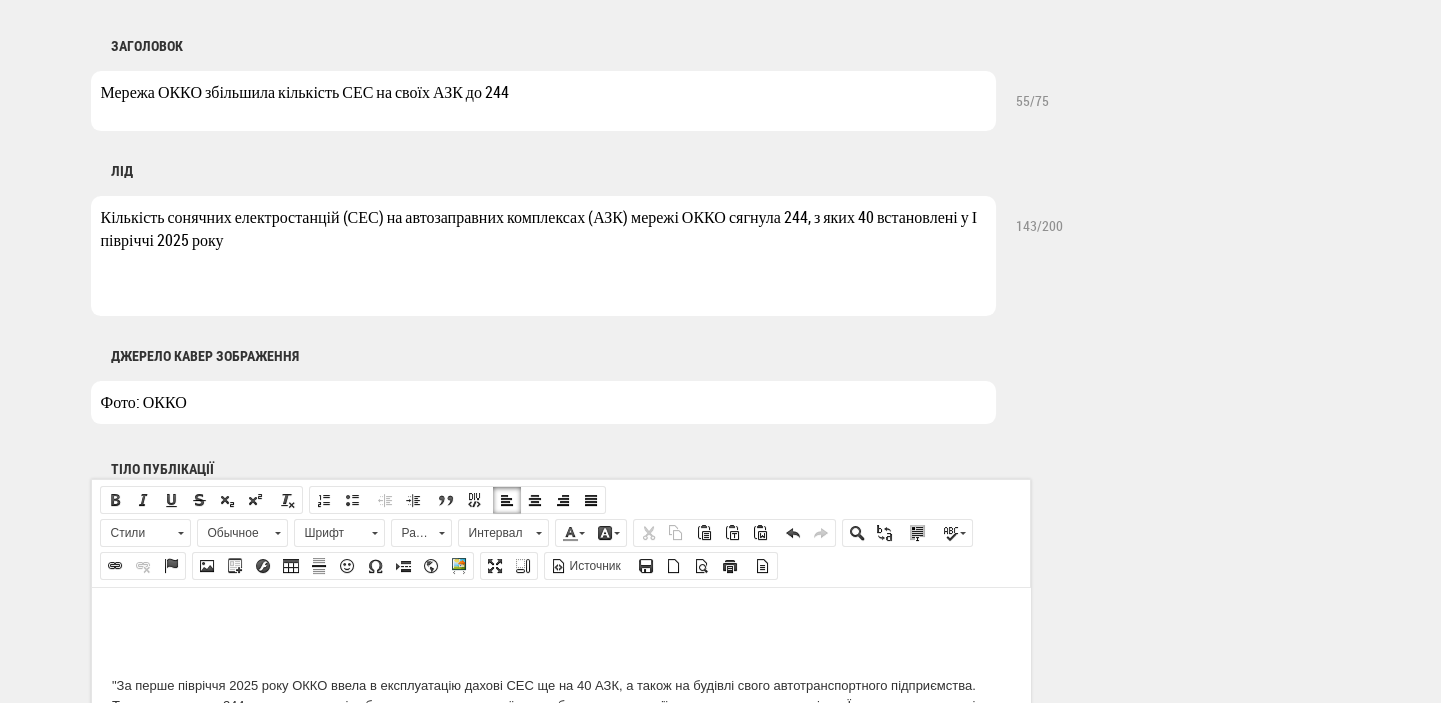 drag, startPoint x: 146, startPoint y: 605, endPoint x: 138, endPoint y: 618, distance: 15.264338 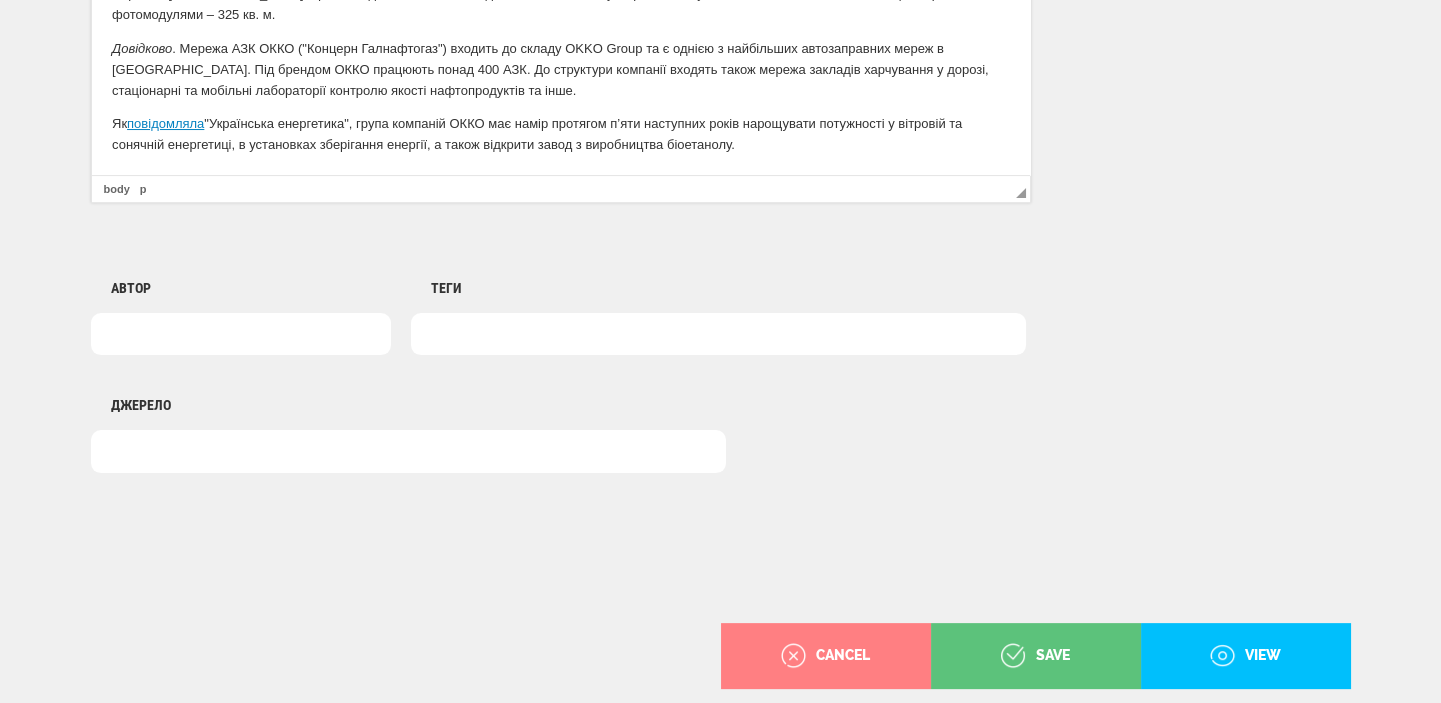 scroll, scrollTop: 1493, scrollLeft: 0, axis: vertical 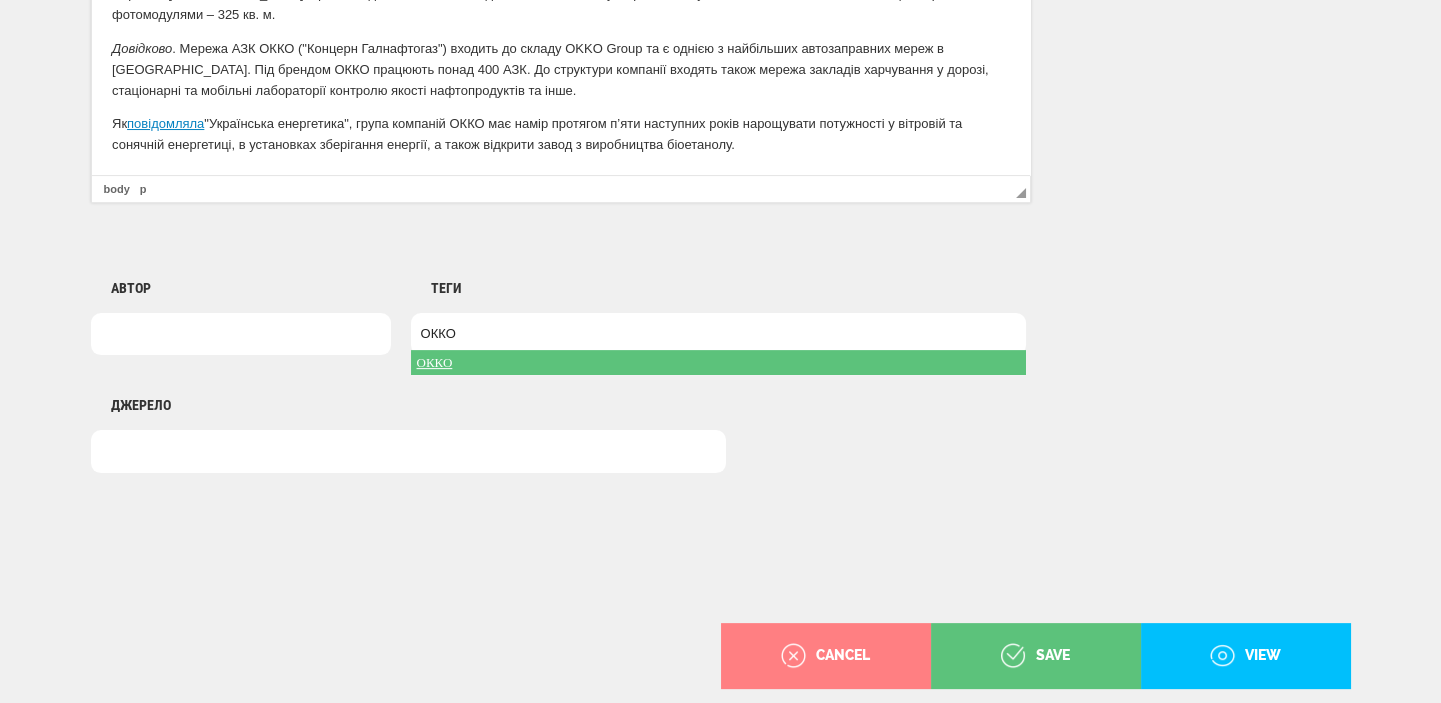 type on "ОККО" 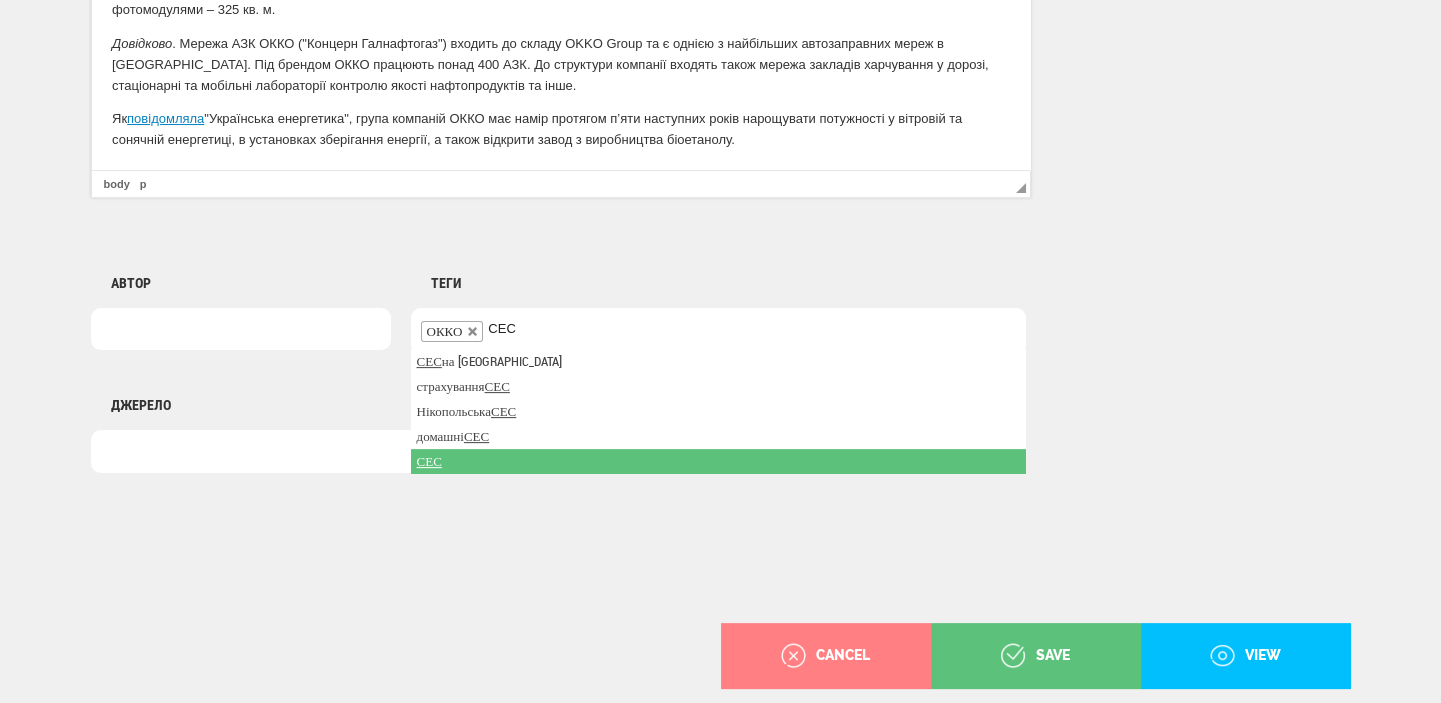 type on "СЕС" 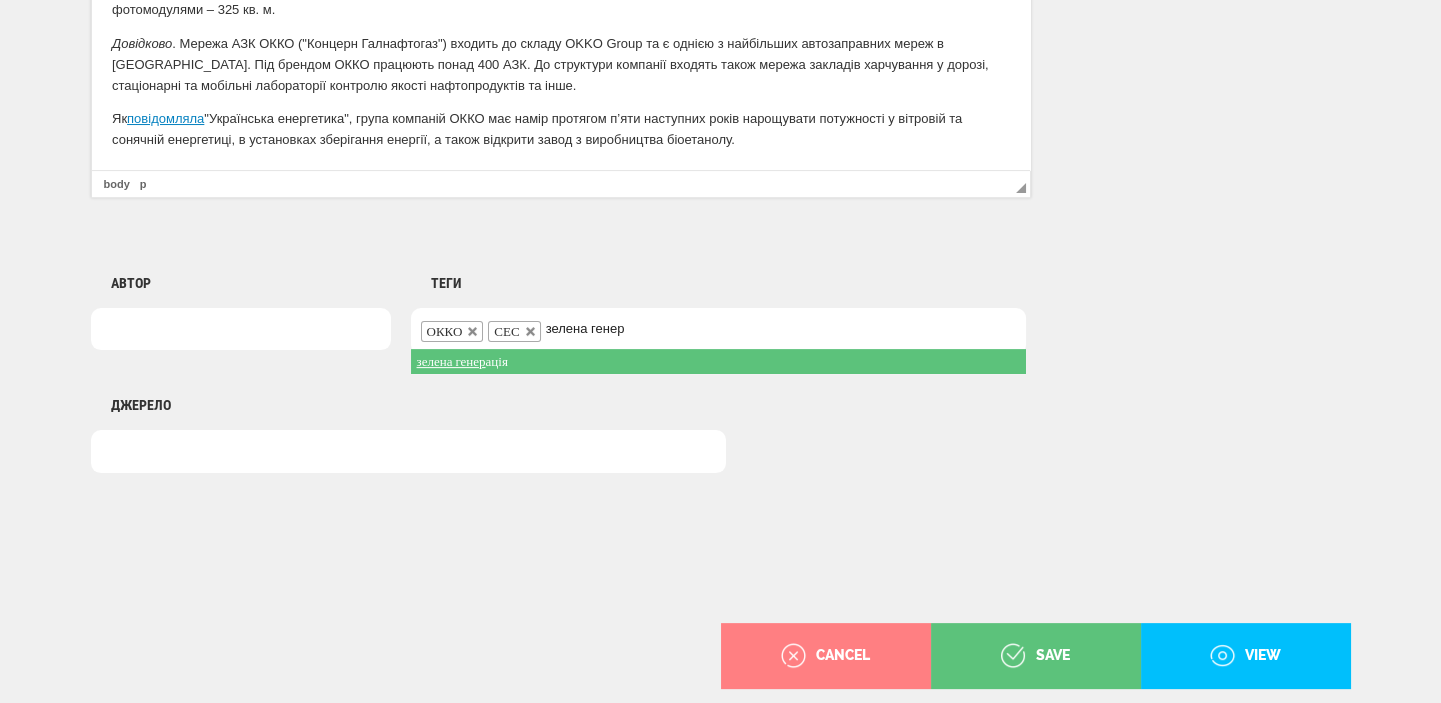 type on "зелена генер" 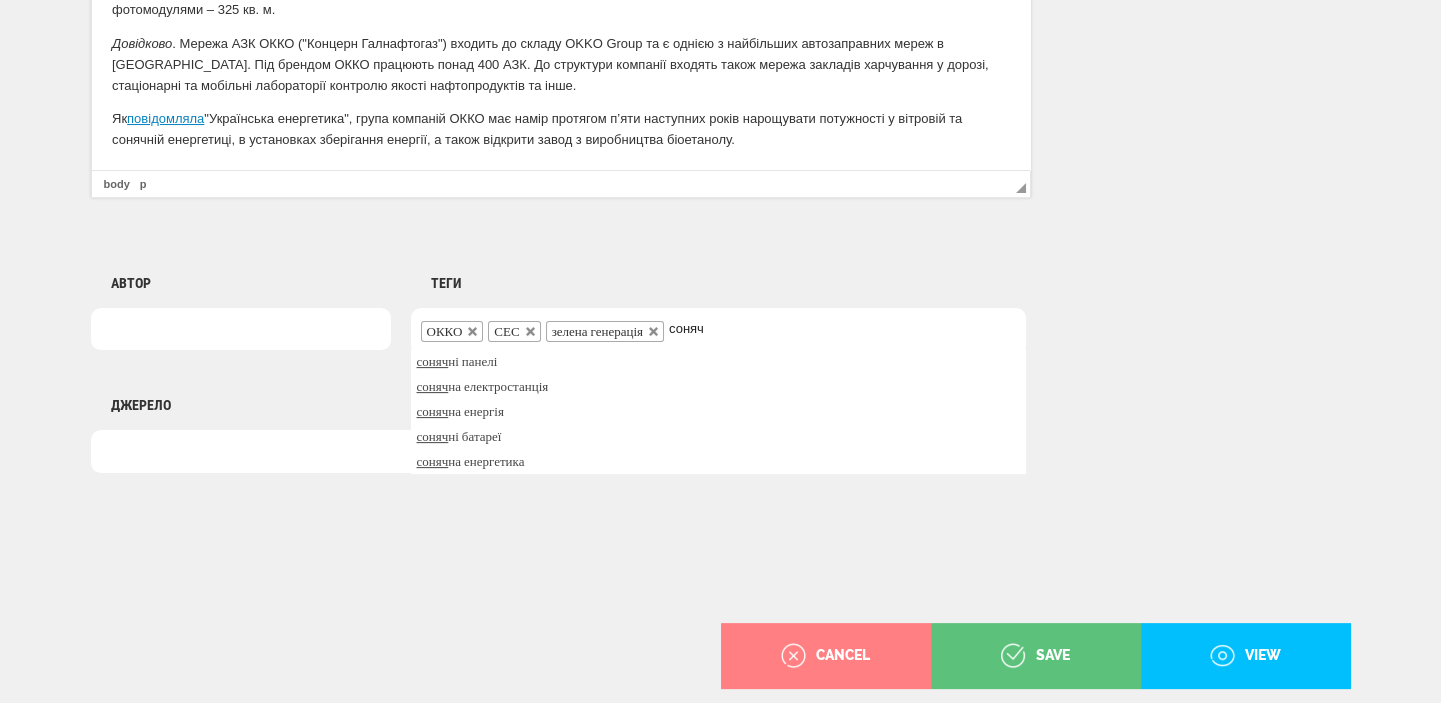 type on "соняч" 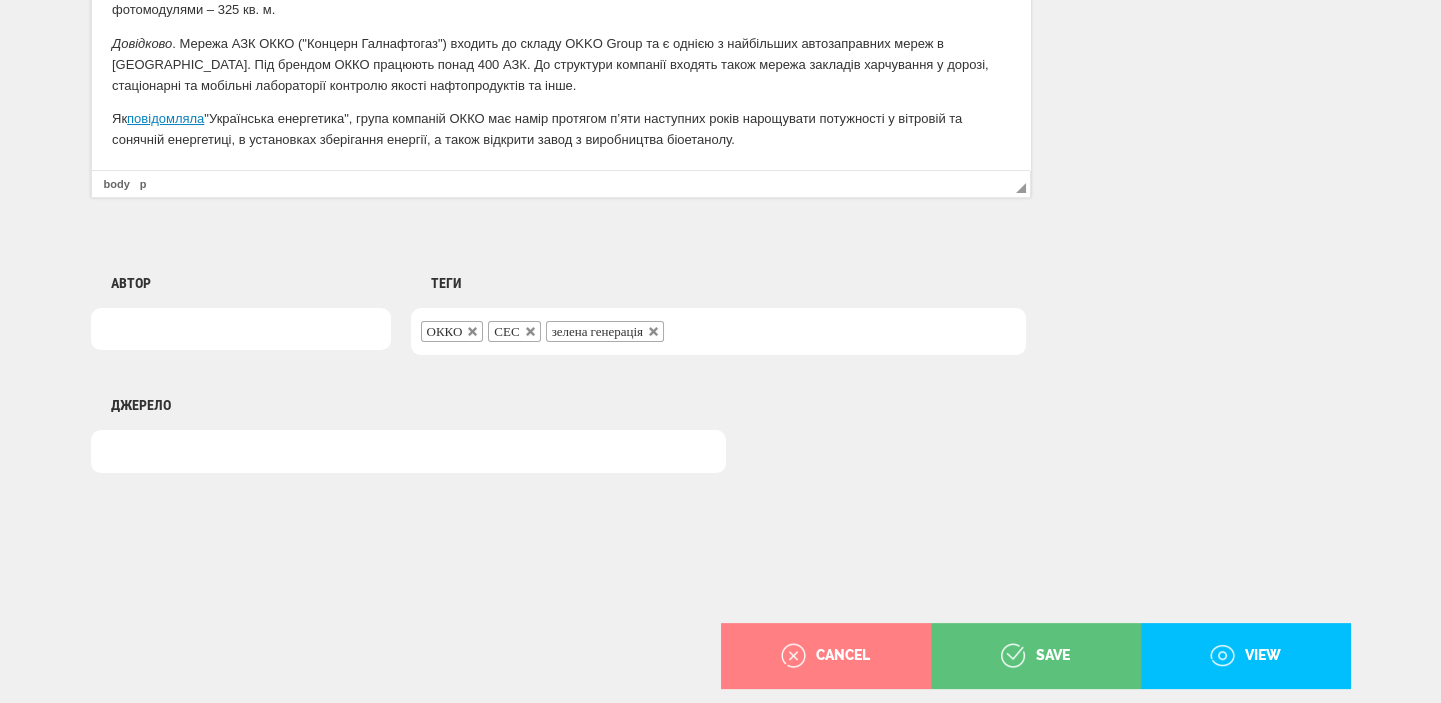 click at bounding box center (721, 548) 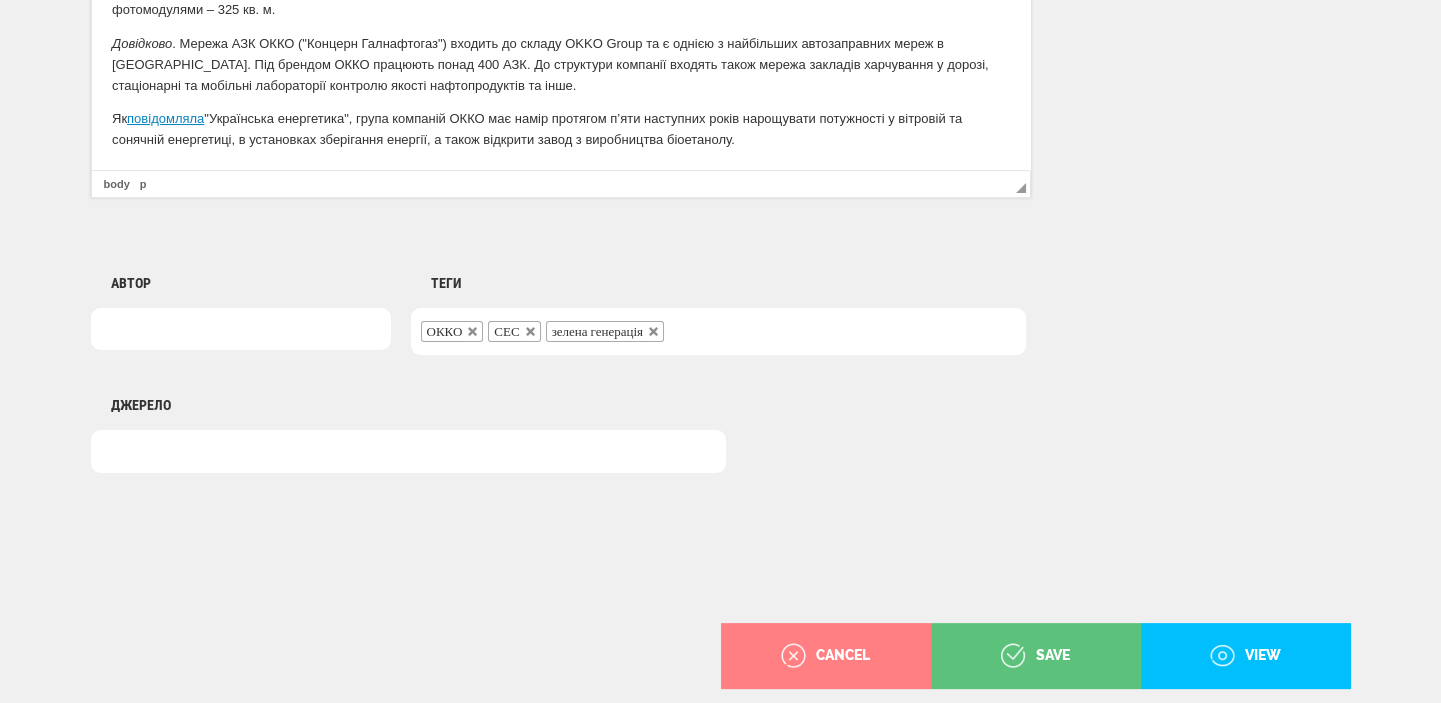 click at bounding box center (681, 329) 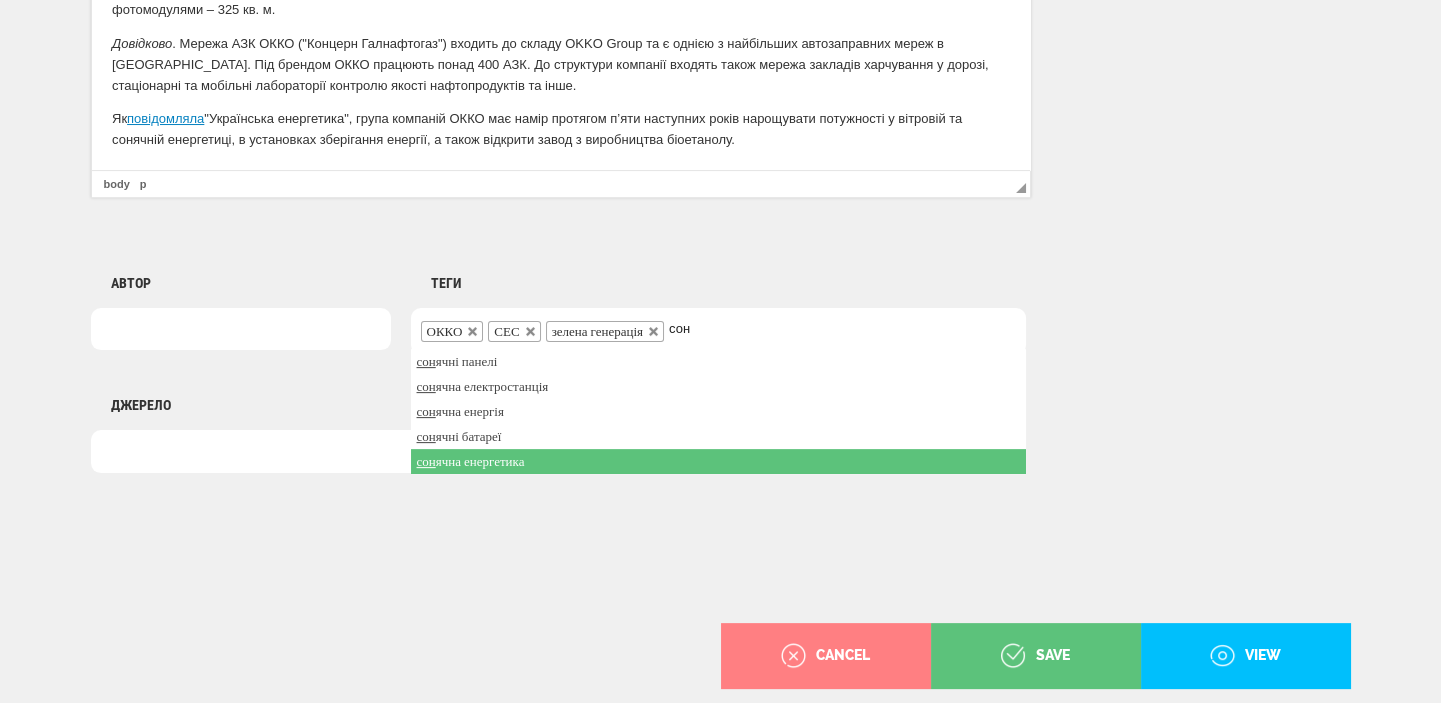 type on "сон" 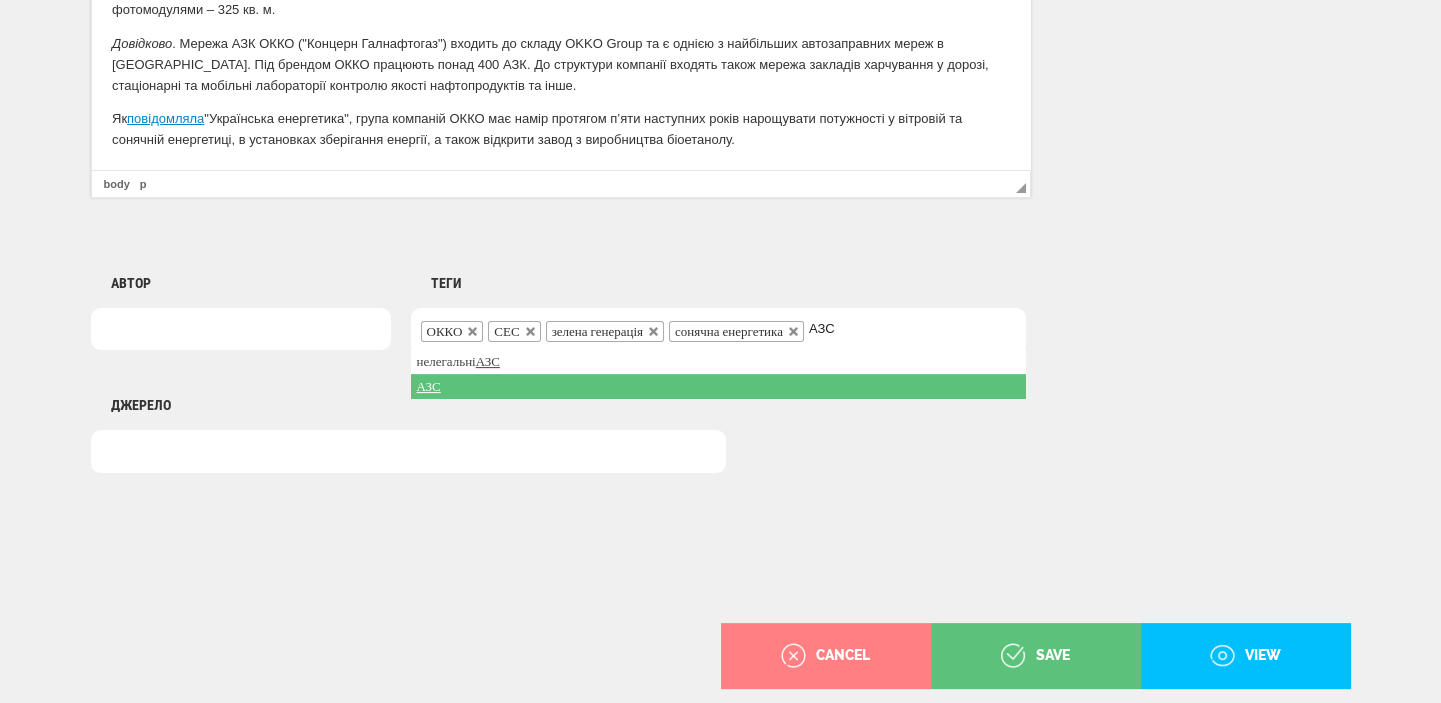 type on "АЗС" 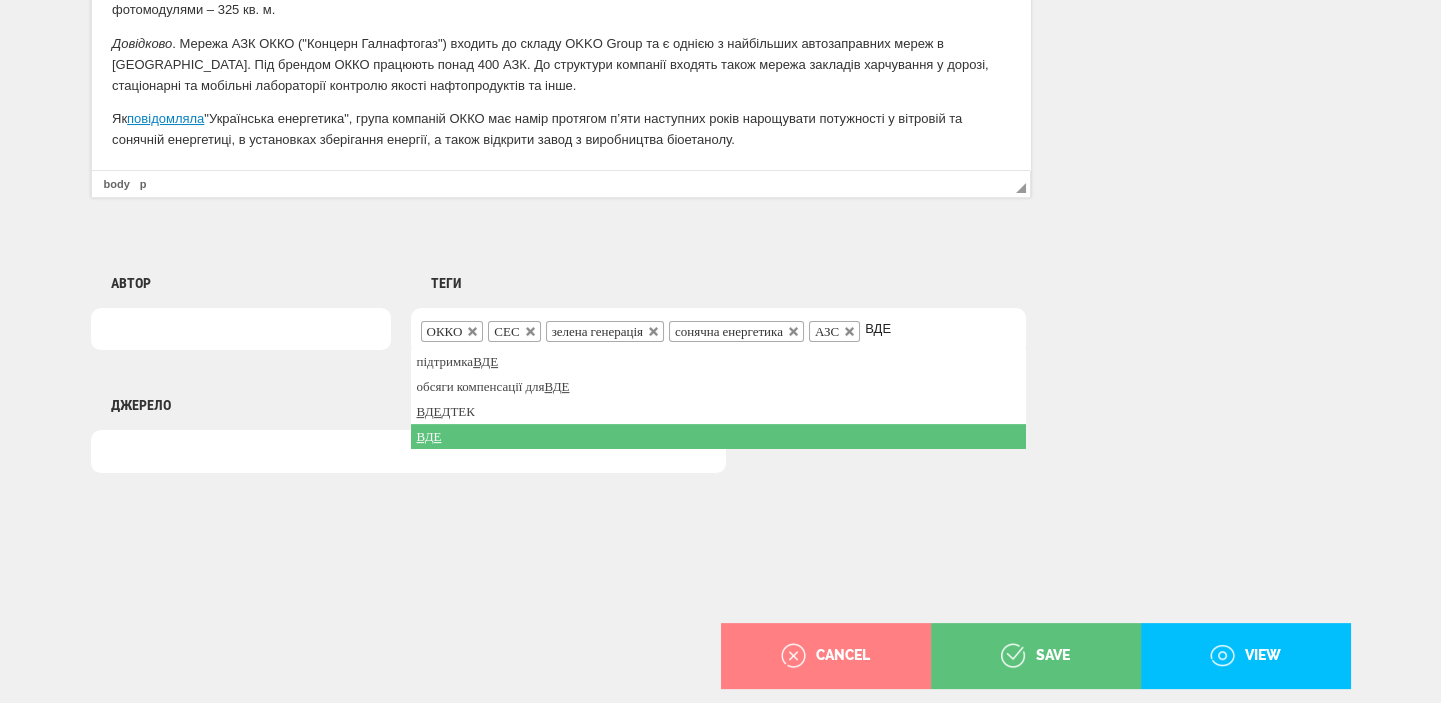 type on "ВДЕ" 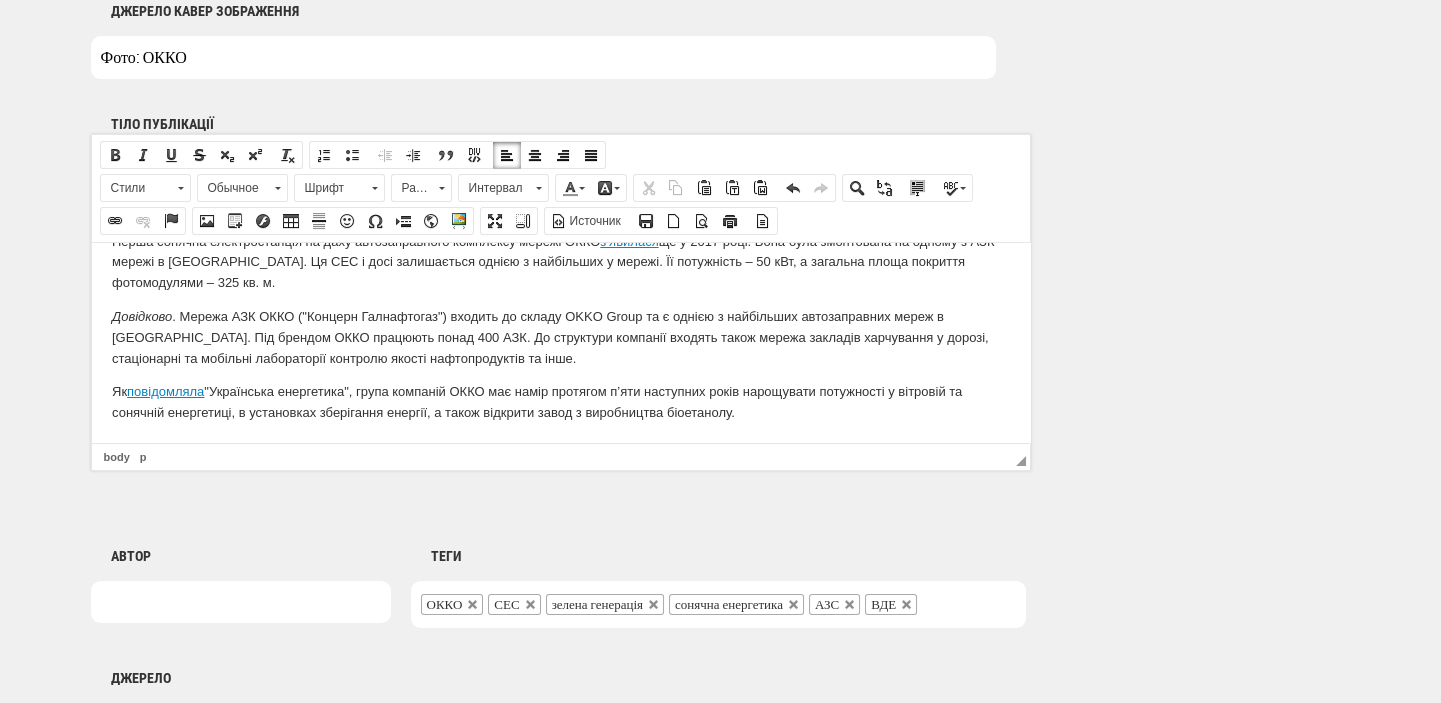 scroll, scrollTop: 1281, scrollLeft: 0, axis: vertical 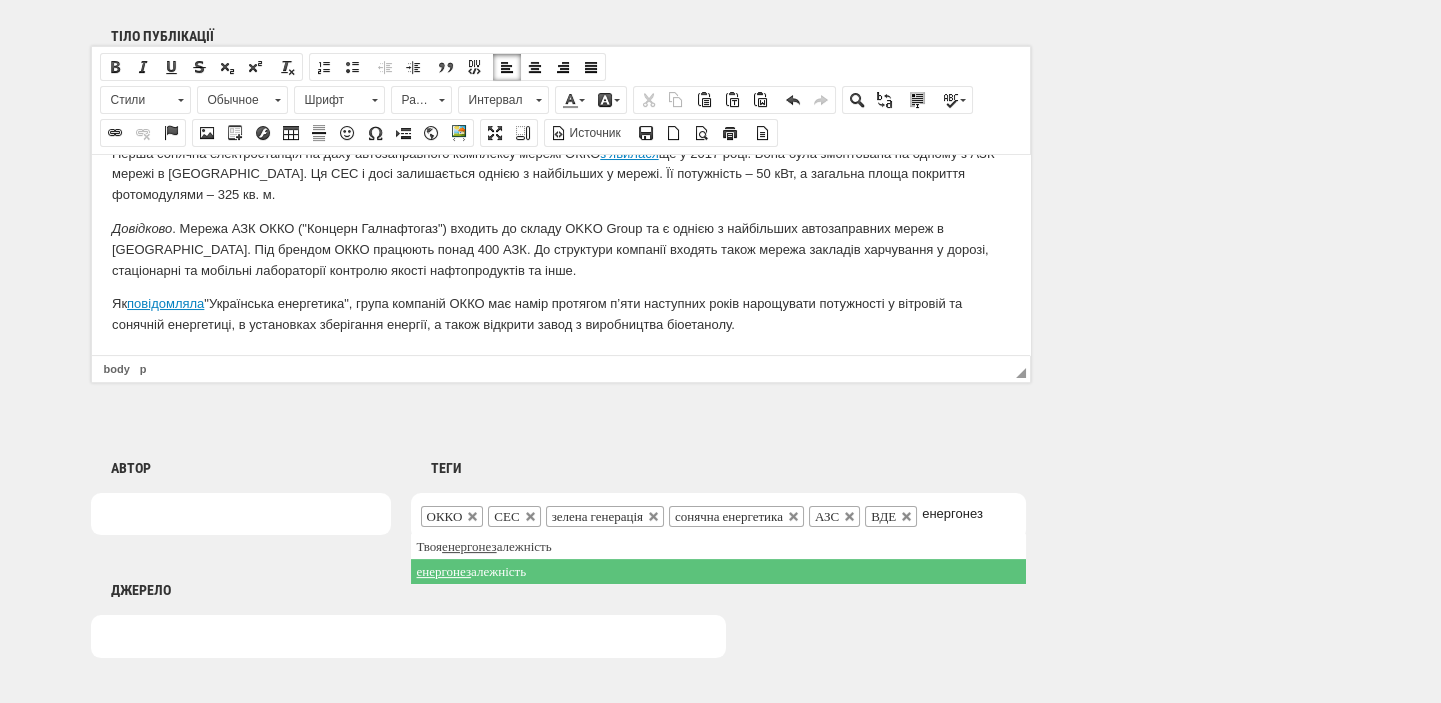 type on "енергонез" 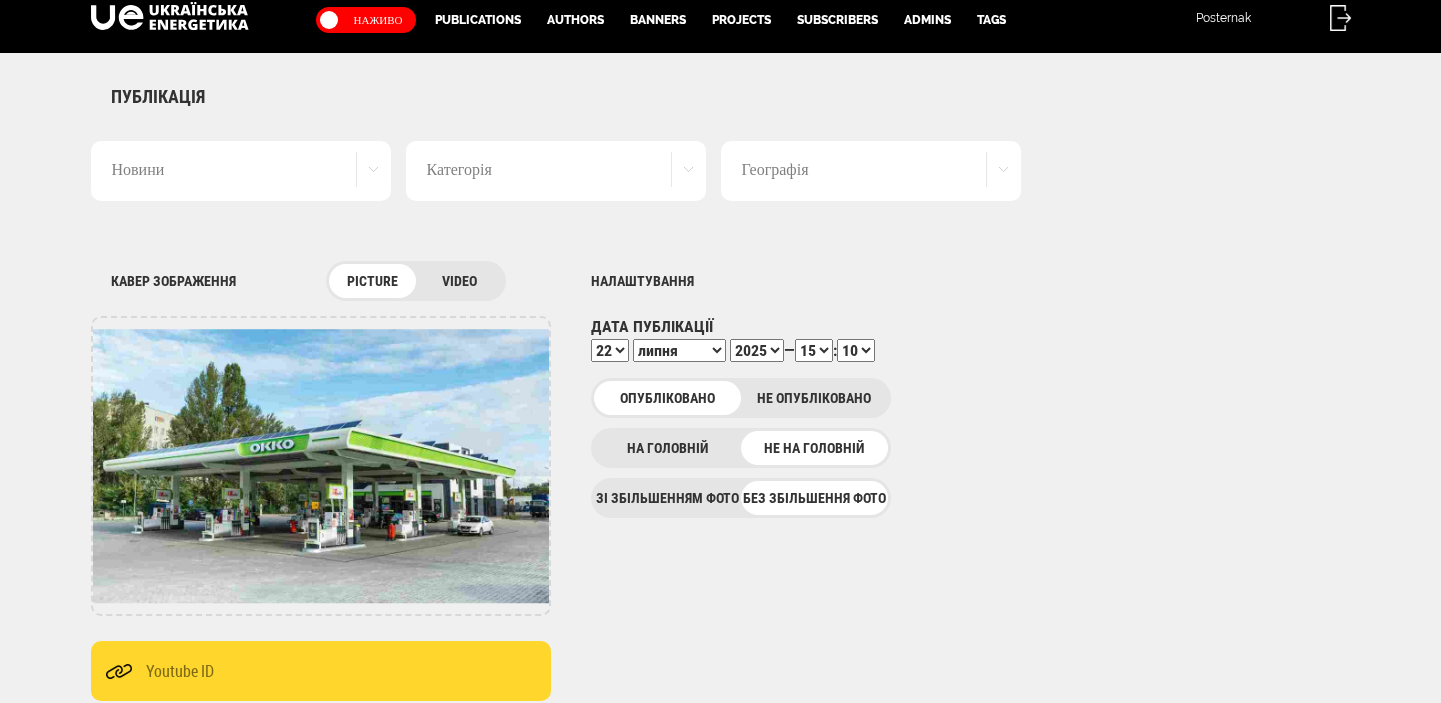 scroll, scrollTop: 0, scrollLeft: 0, axis: both 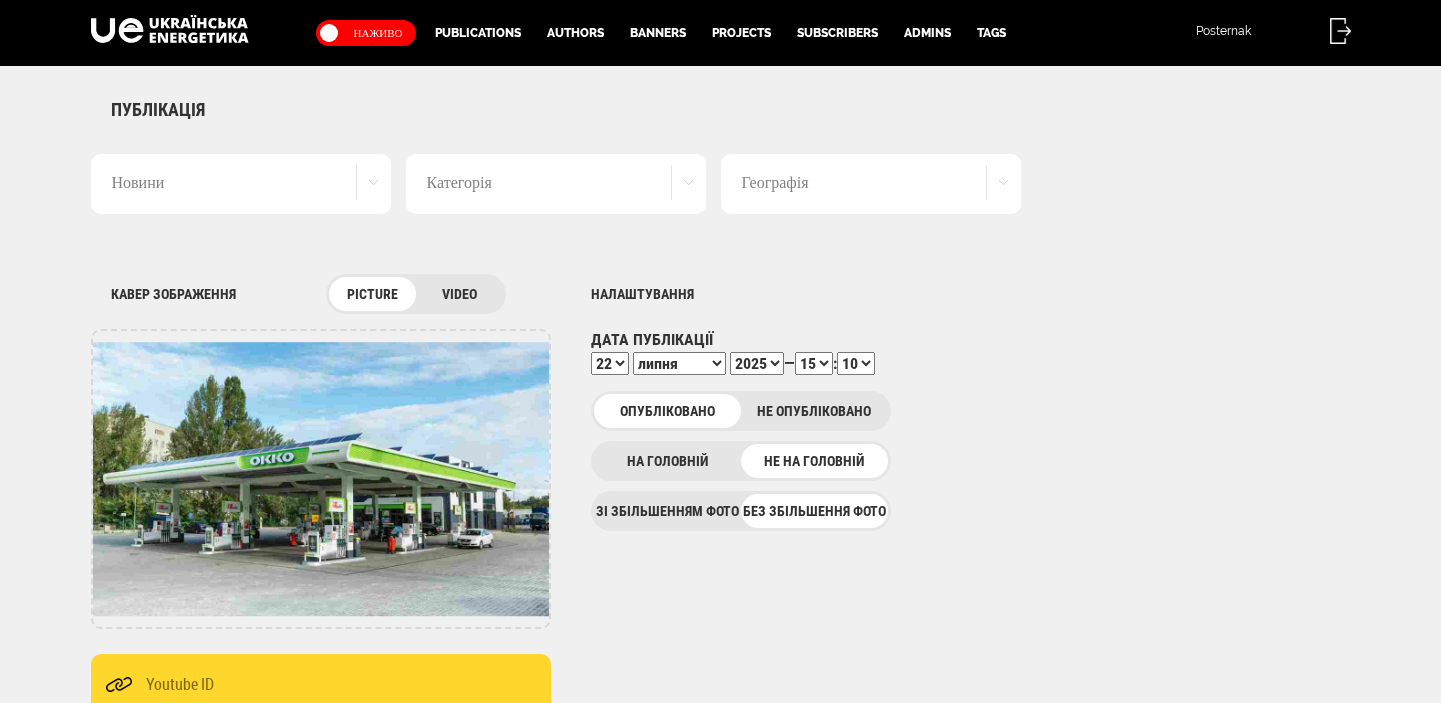 click on "00
01
02
03
04
05
06
07
08
09
10
11
12
13
14
15
16
17
18
19
20
21
22
23
24
25
26
27
28
29
30
31
32
33
34
35
36
37
38
39
40
41
42
43
44
45
46
47
48
49
50
51
52
53
54
55
56
57
58
59" at bounding box center (856, 363) 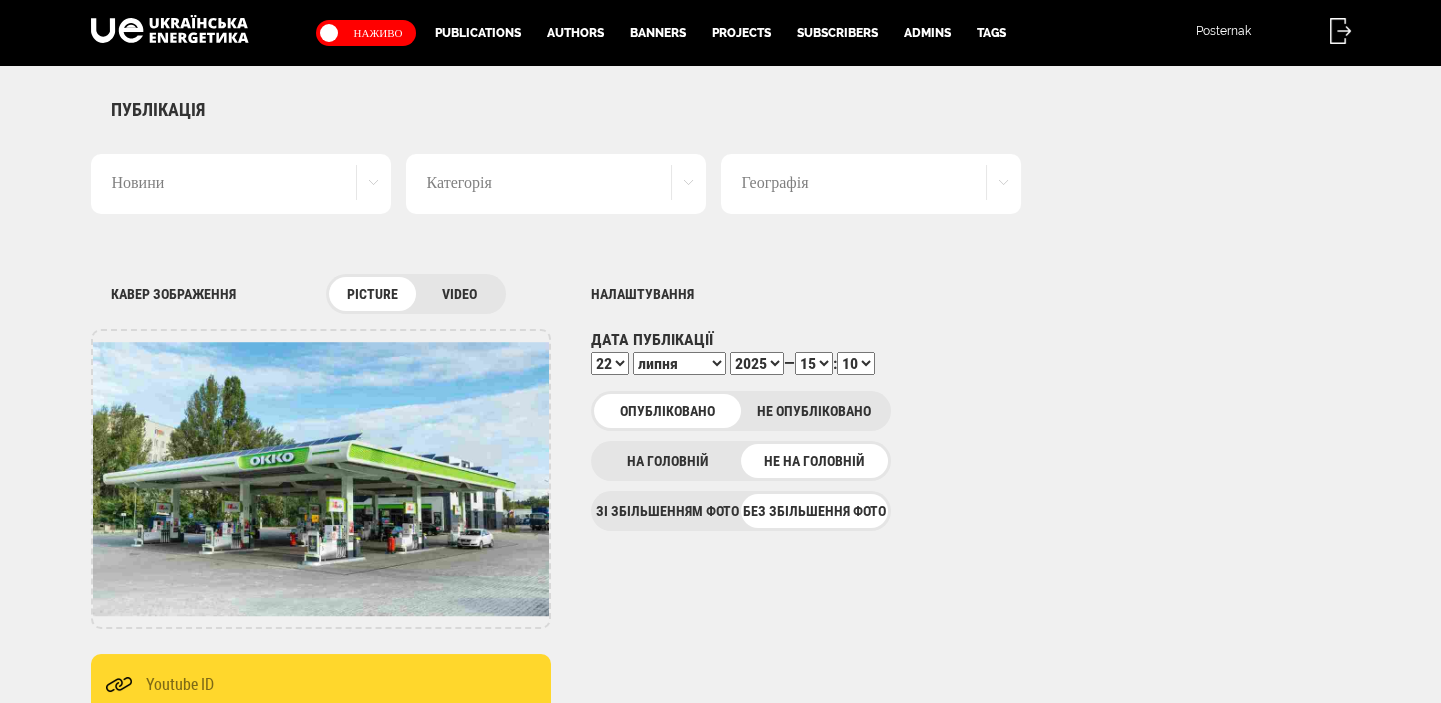 select on "12" 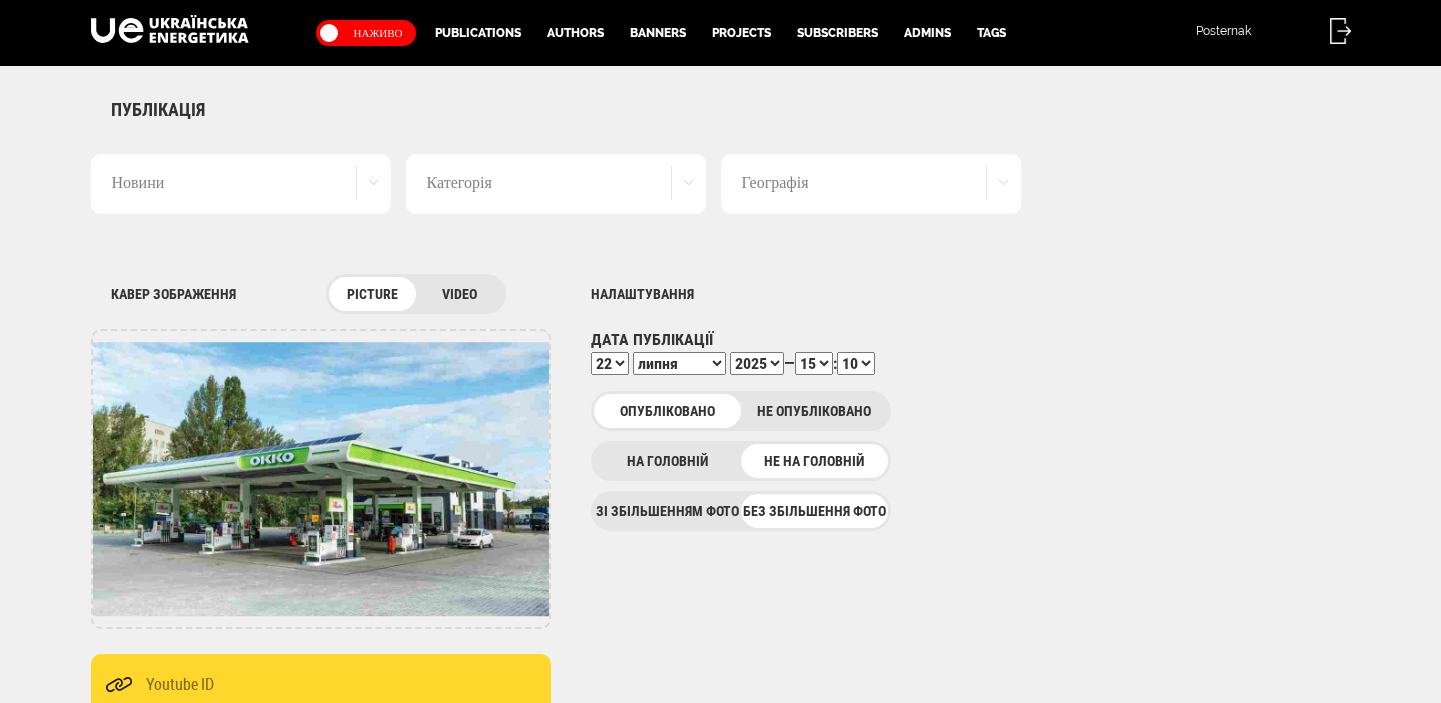 click on "00
01
02
03
04
05
06
07
08
09
10
11
12
13
14
15
16
17
18
19
20
21
22
23
24
25
26
27
28
29
30
31
32
33
34
35
36
37
38
39
40
41
42
43
44
45
46
47
48
49
50
51
52
53
54
55
56
57
58
59" at bounding box center (856, 363) 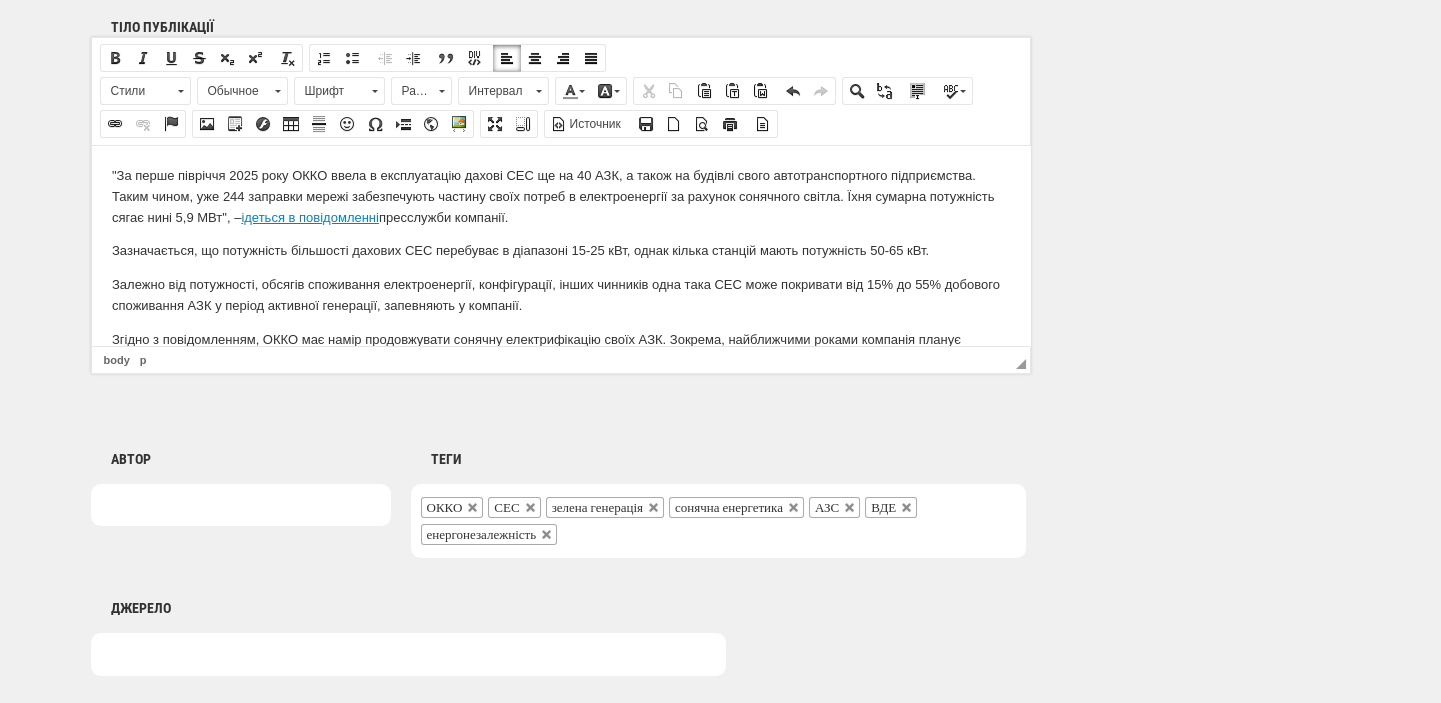scroll, scrollTop: 1525, scrollLeft: 0, axis: vertical 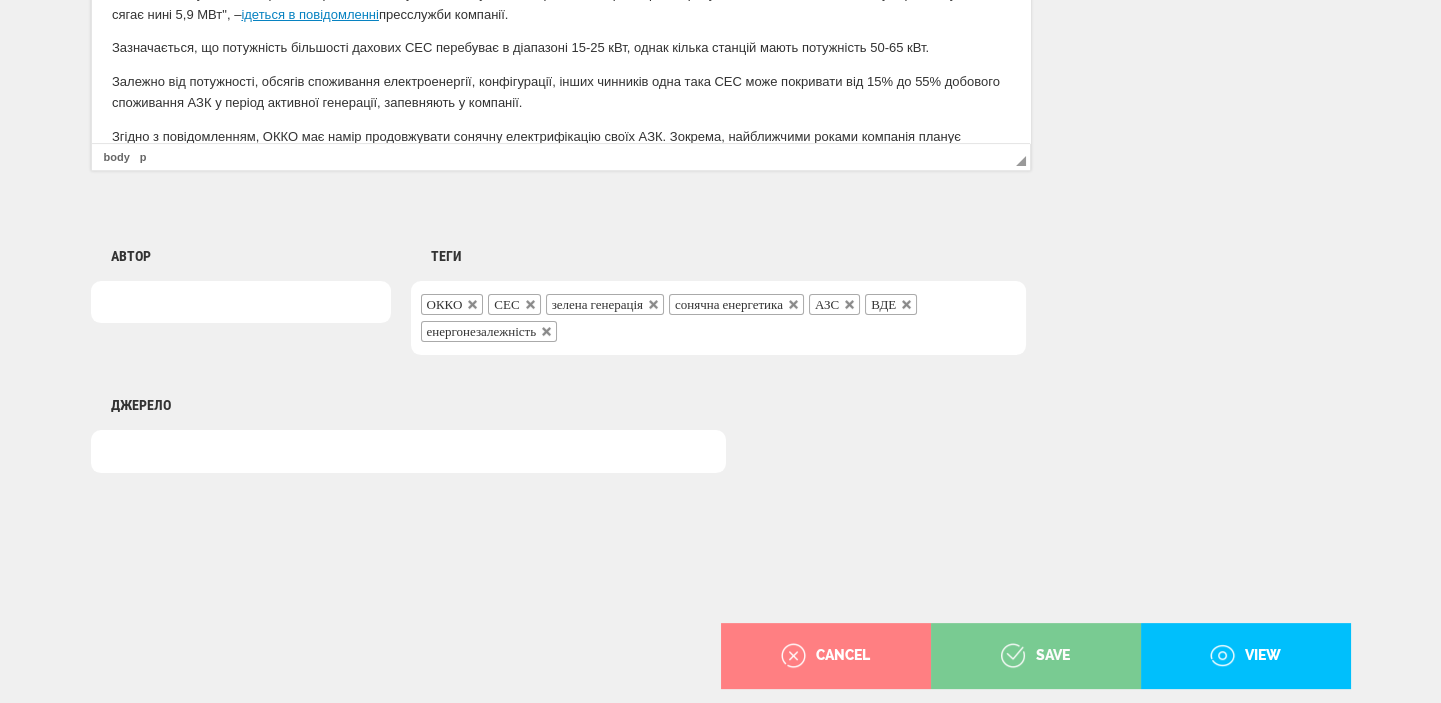 click on "save" at bounding box center [1035, 656] 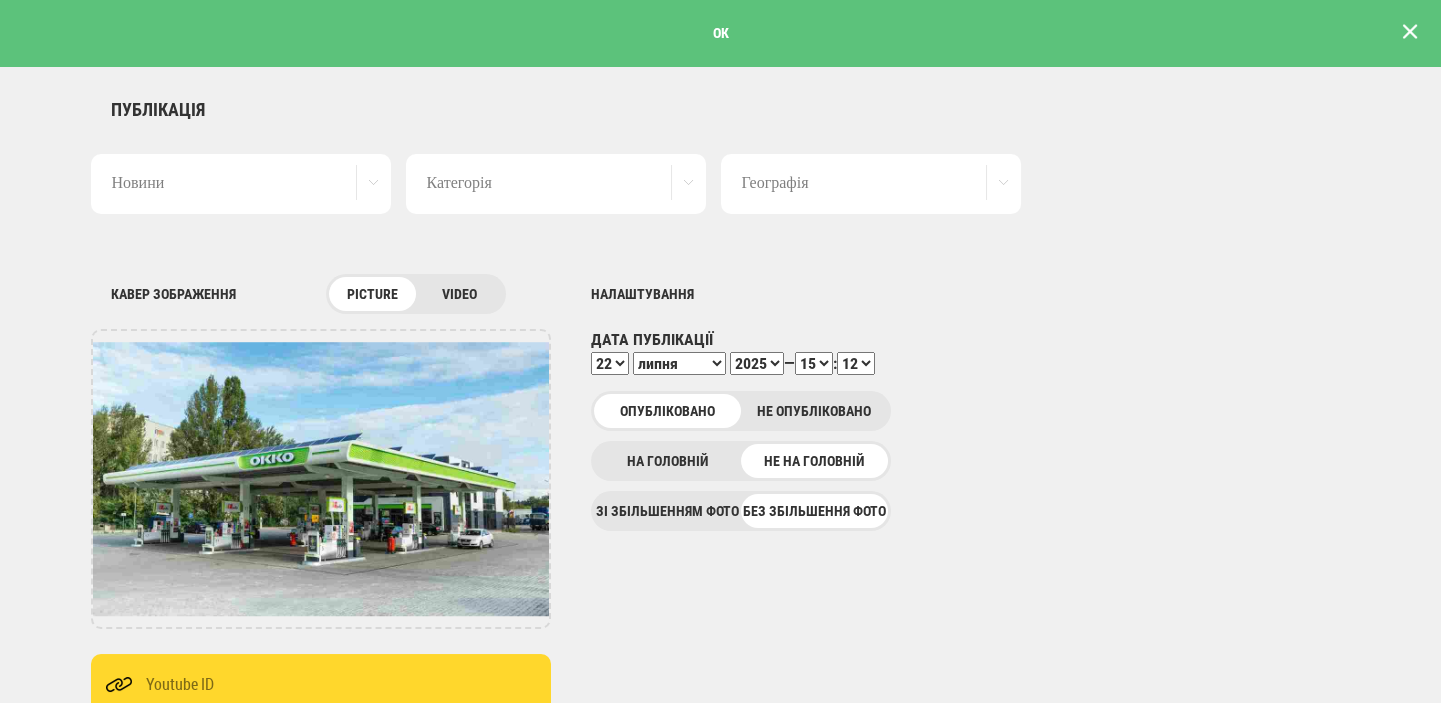 scroll, scrollTop: 0, scrollLeft: 0, axis: both 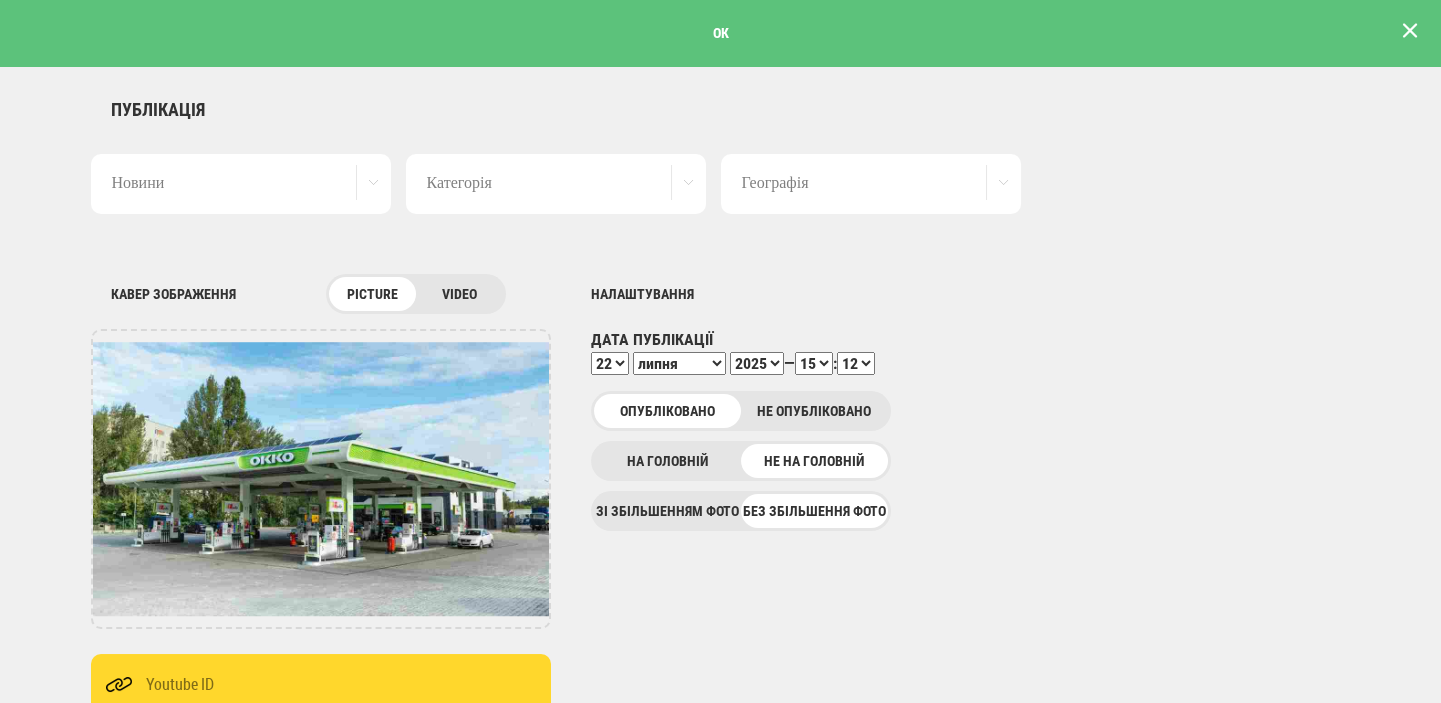 click at bounding box center (1410, 31) 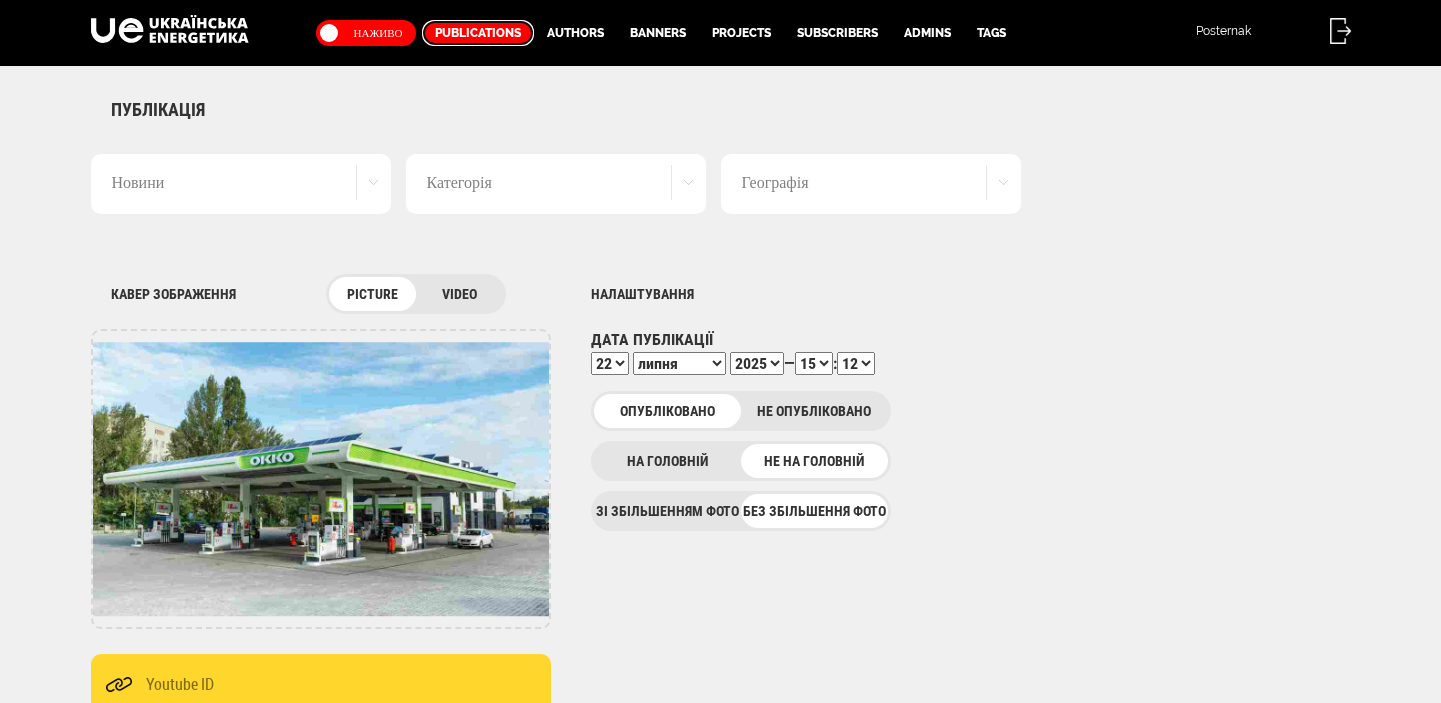 click on "Publications" at bounding box center (478, 33) 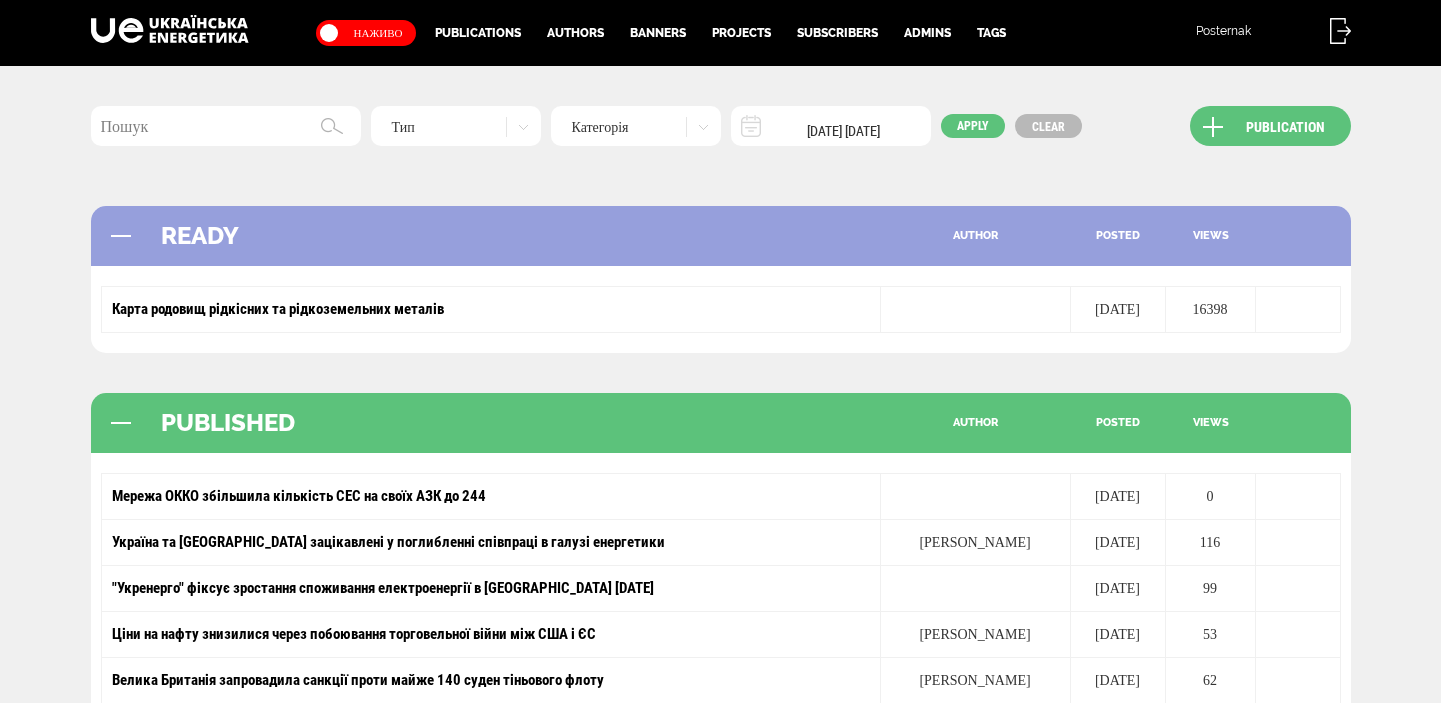 scroll, scrollTop: 0, scrollLeft: 0, axis: both 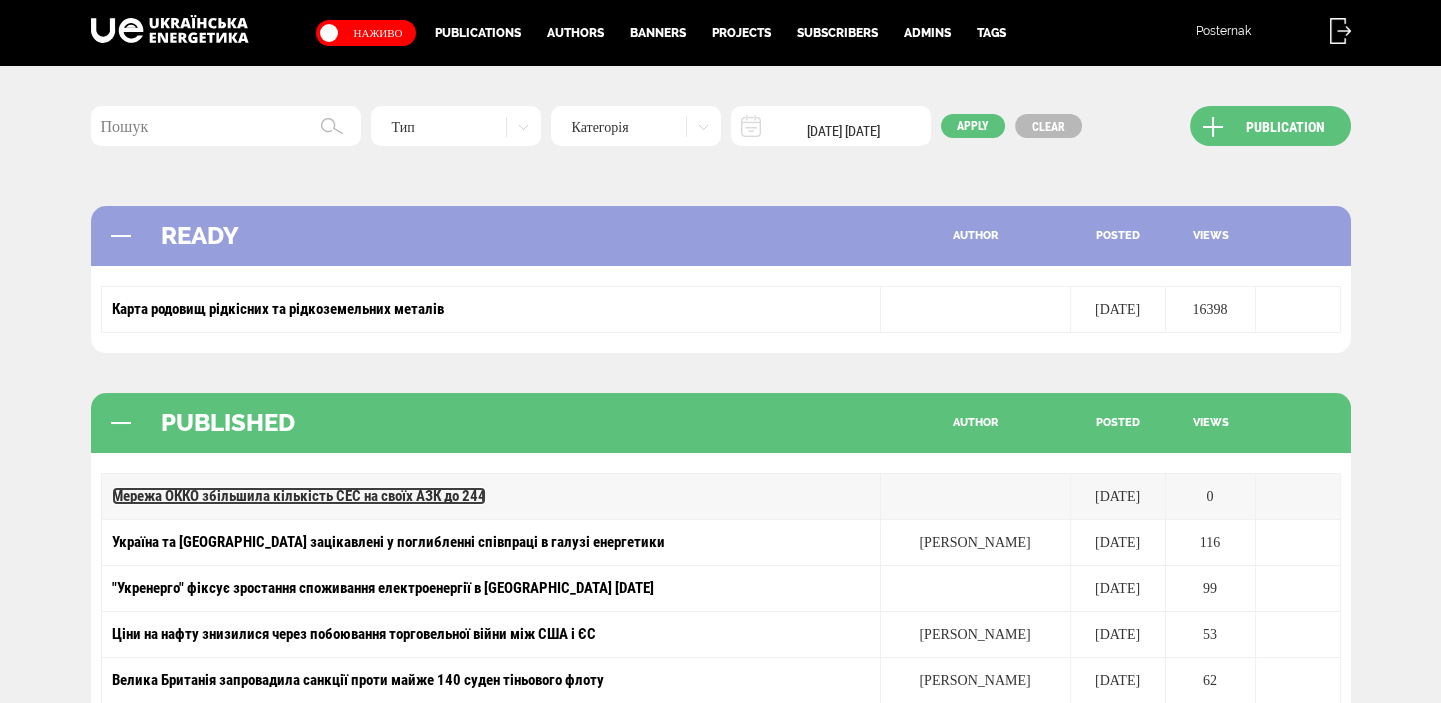 click on "Мережа ОККО збільшила кількість СЕС на своїх АЗК до 244" at bounding box center [299, 496] 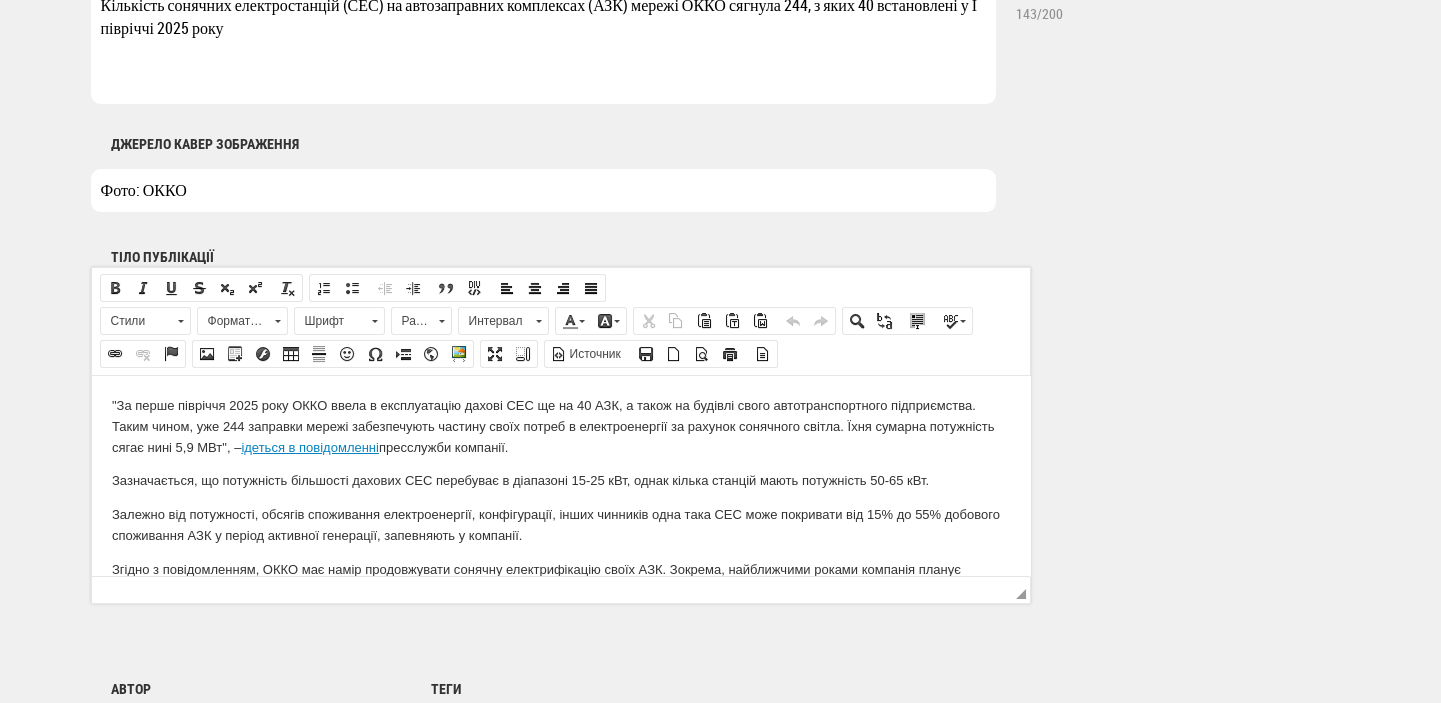 scroll, scrollTop: 1590, scrollLeft: 0, axis: vertical 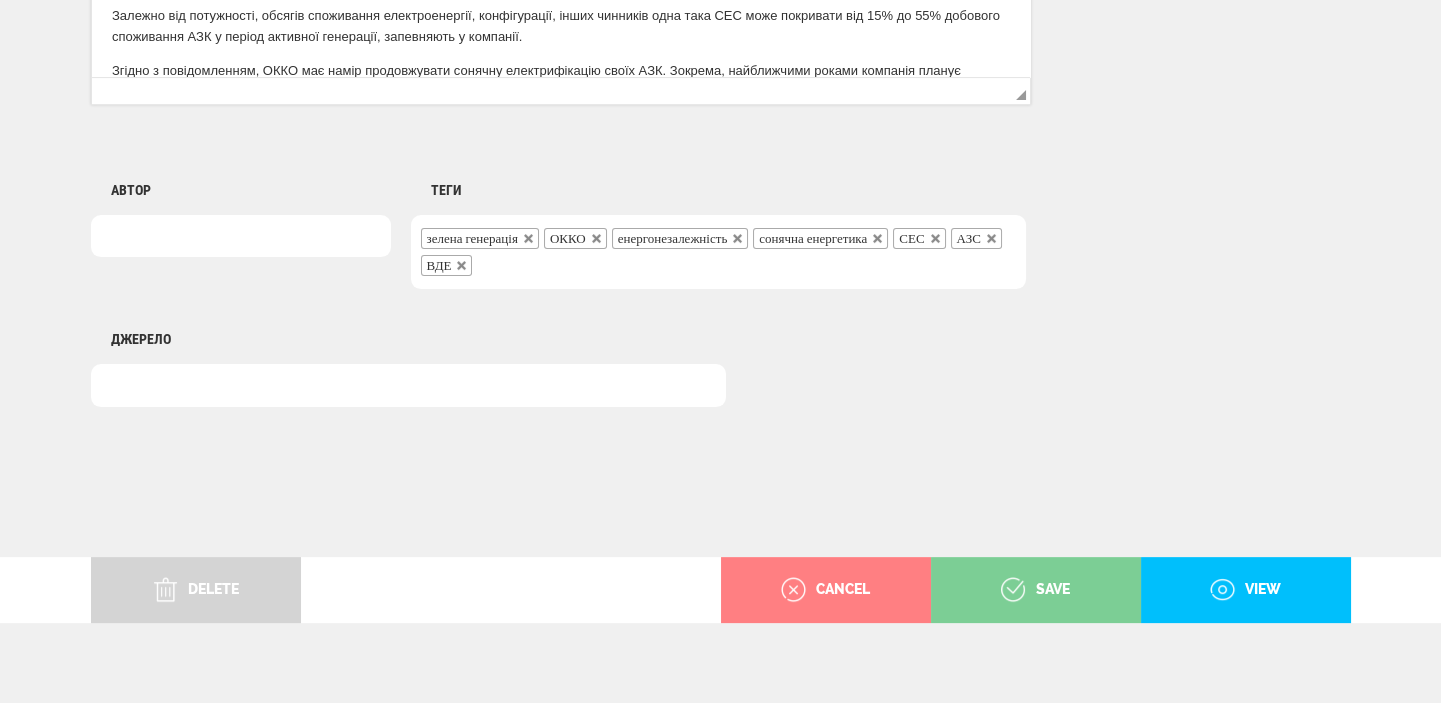 click on "save" at bounding box center [1035, 590] 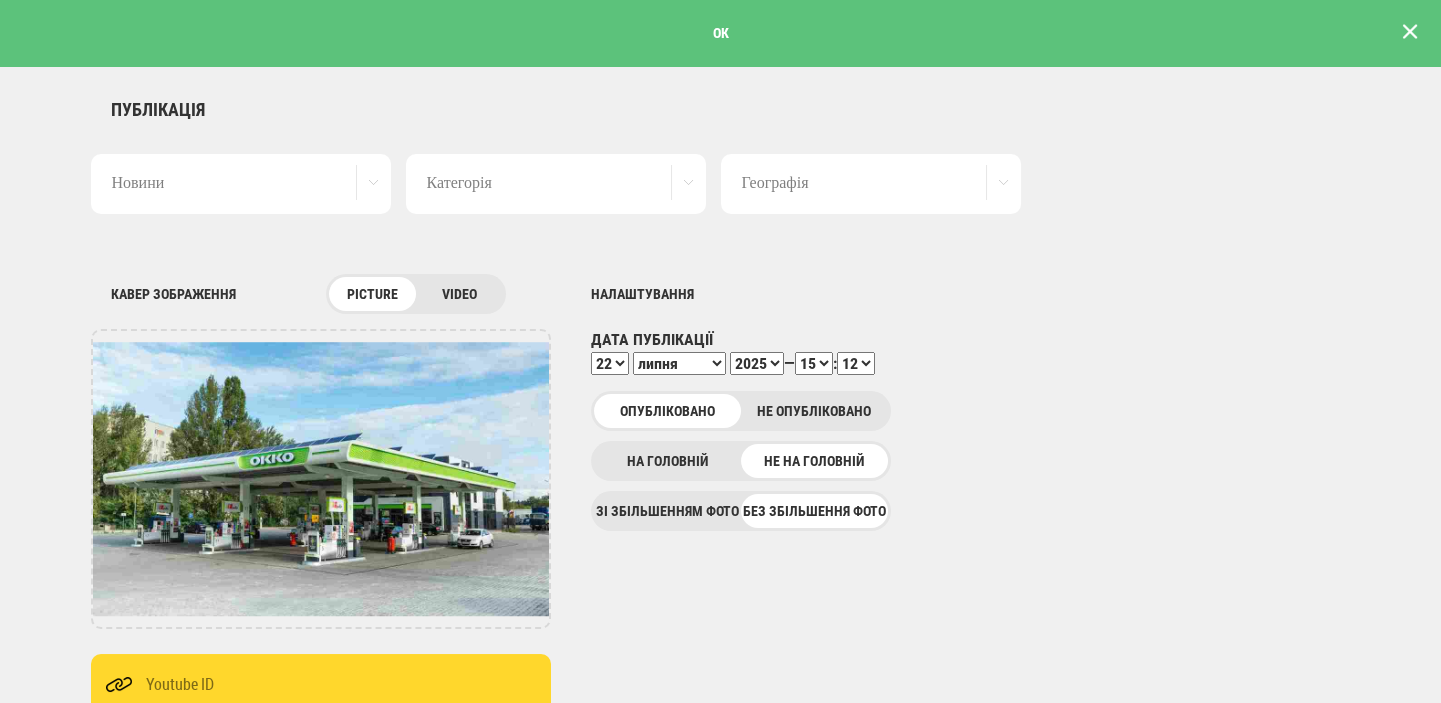 scroll, scrollTop: 0, scrollLeft: 0, axis: both 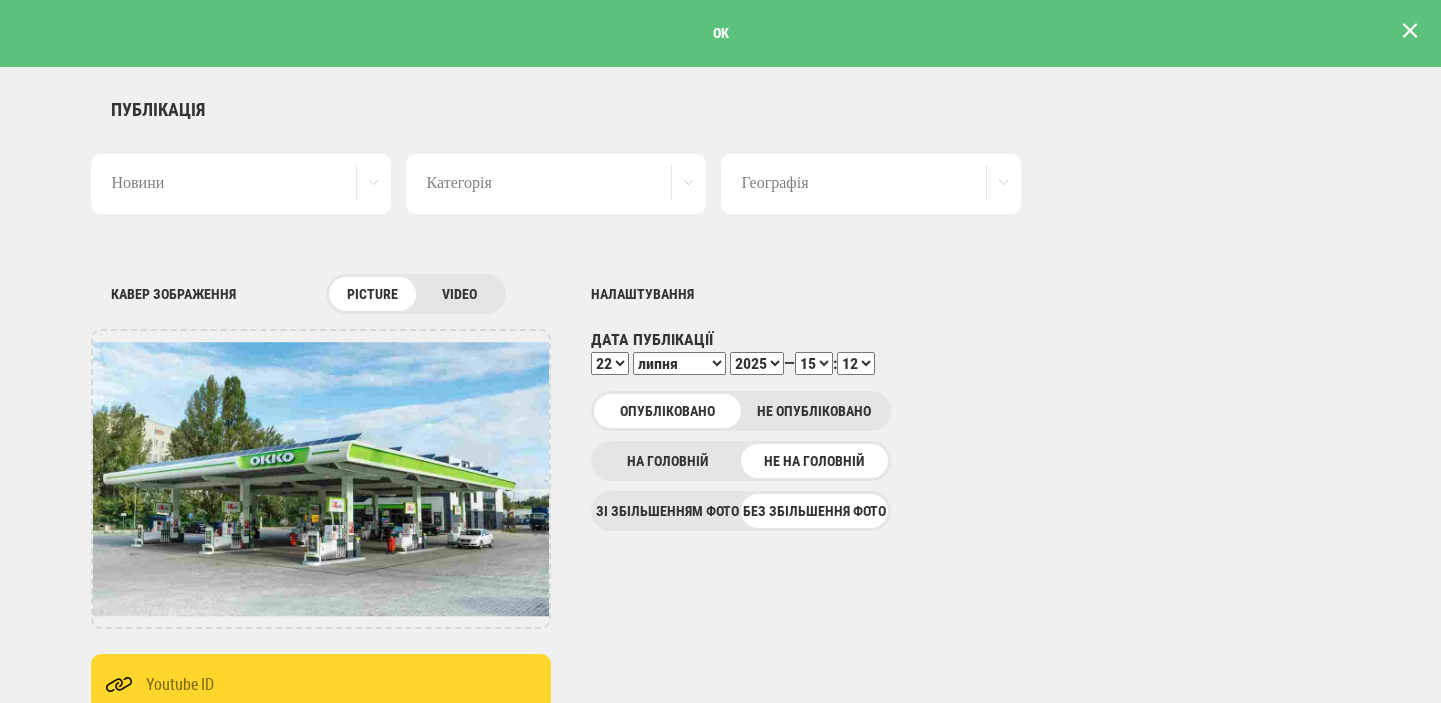 click at bounding box center (1410, 31) 